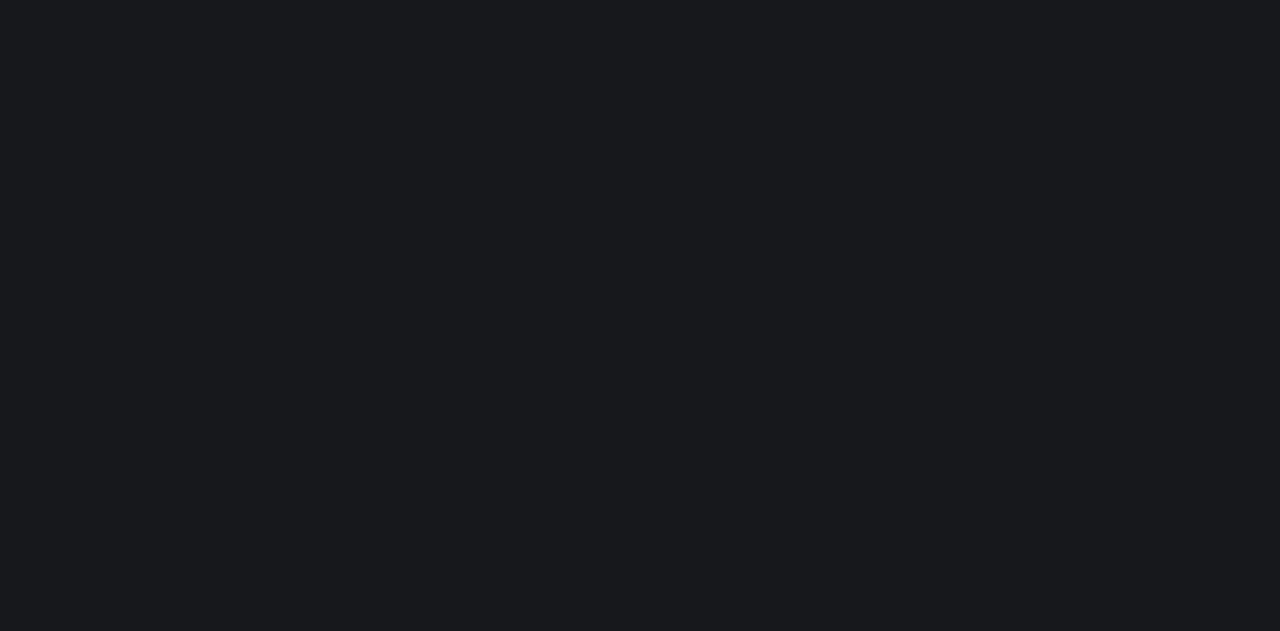 scroll, scrollTop: 0, scrollLeft: 0, axis: both 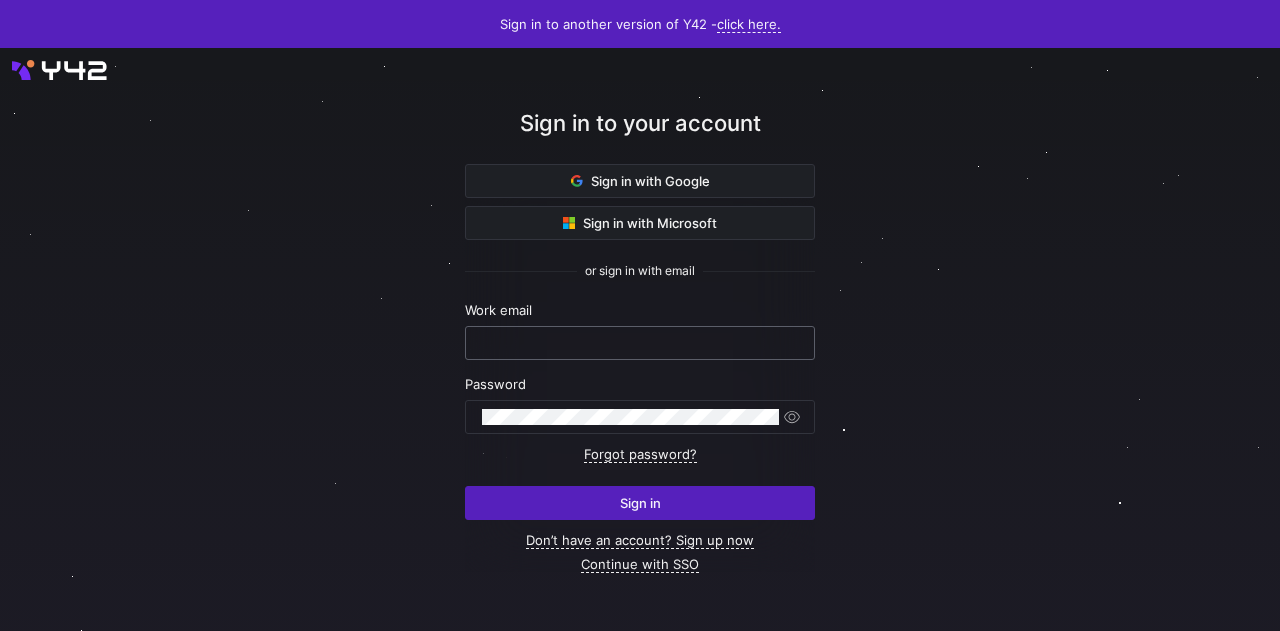 click at bounding box center (640, 343) 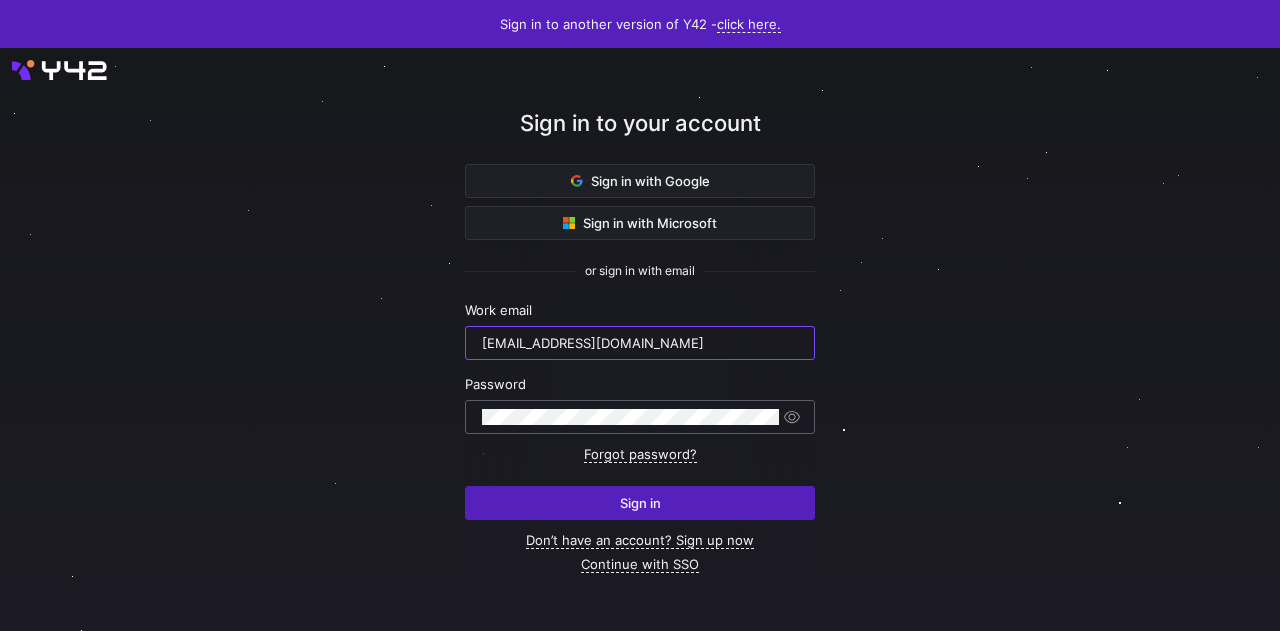 type on "[EMAIL_ADDRESS][DOMAIN_NAME]" 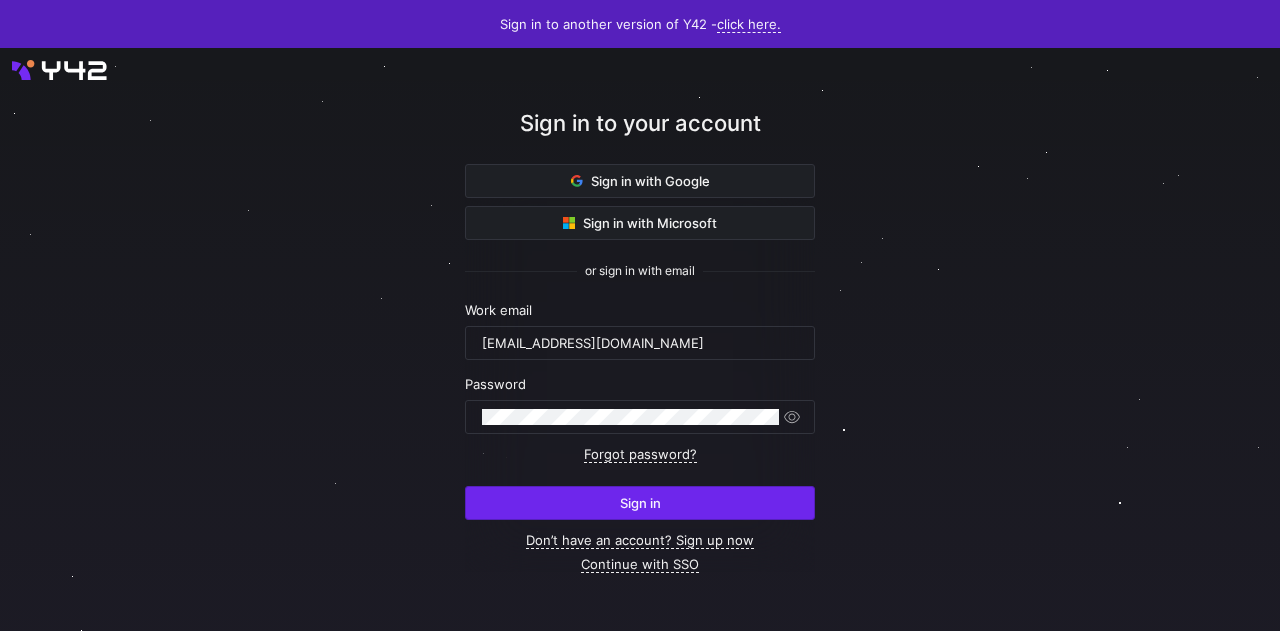 click at bounding box center [640, 503] 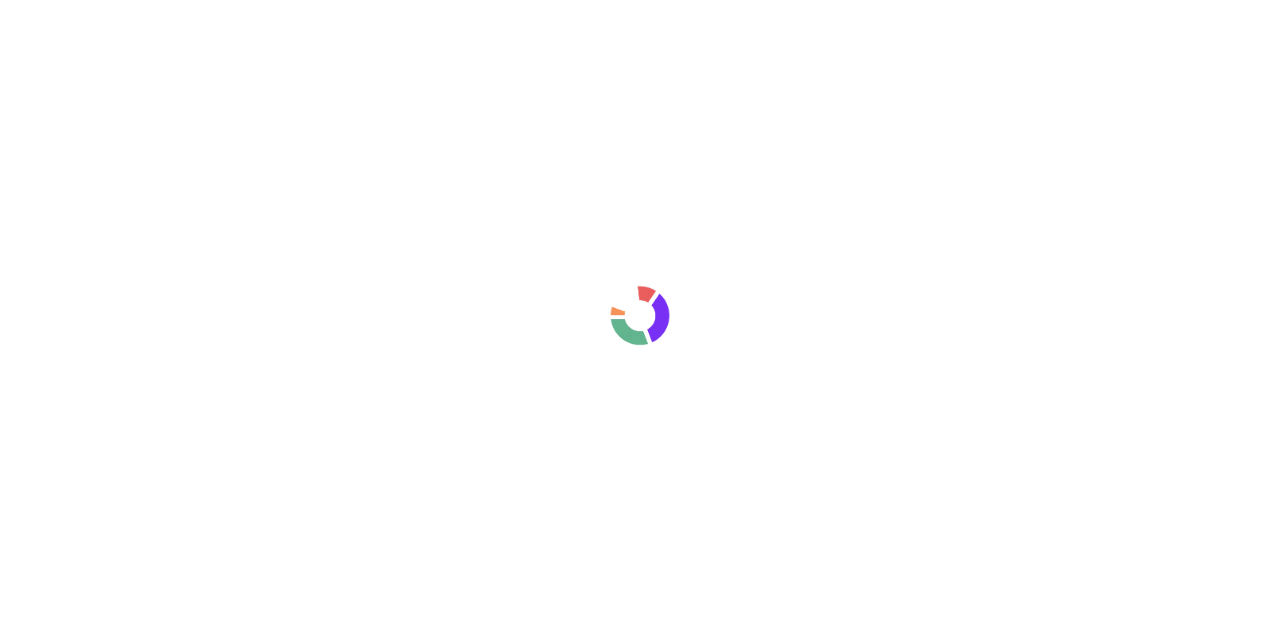 scroll, scrollTop: 0, scrollLeft: 0, axis: both 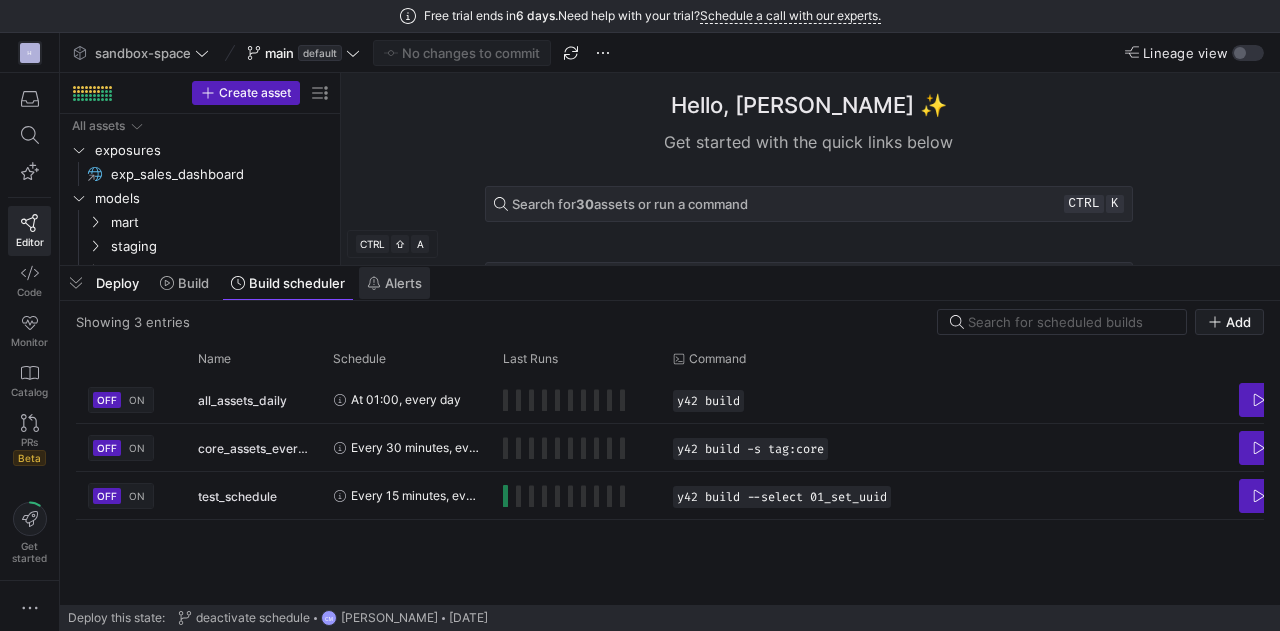 click on "Alerts" 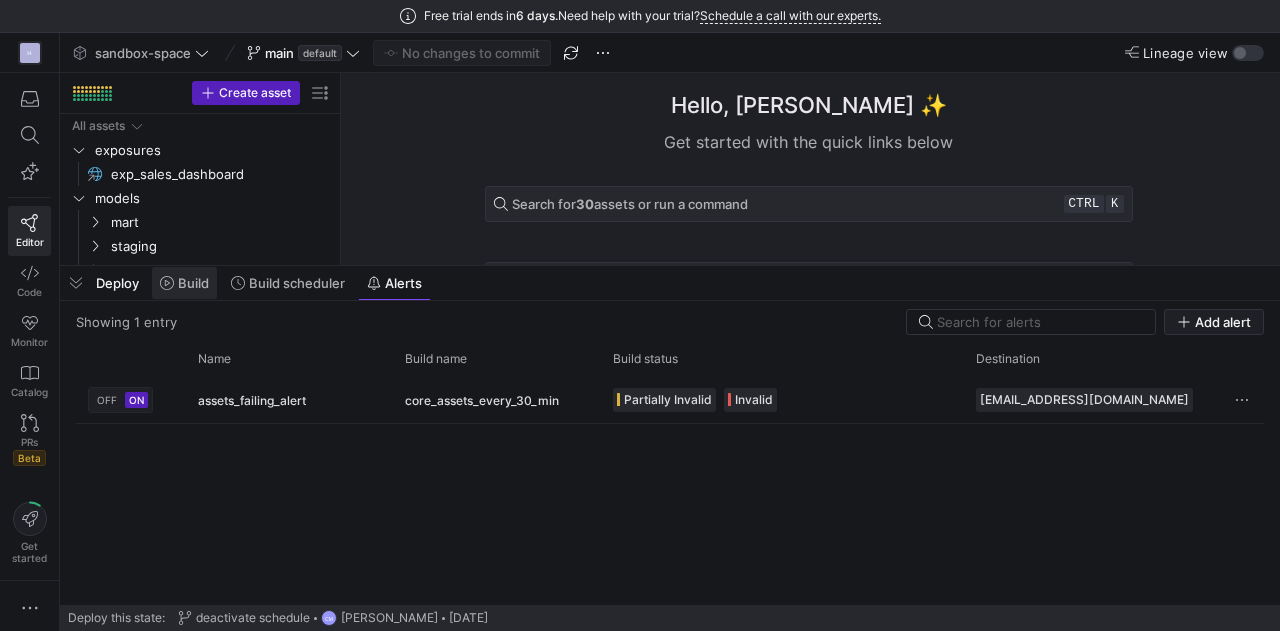 click 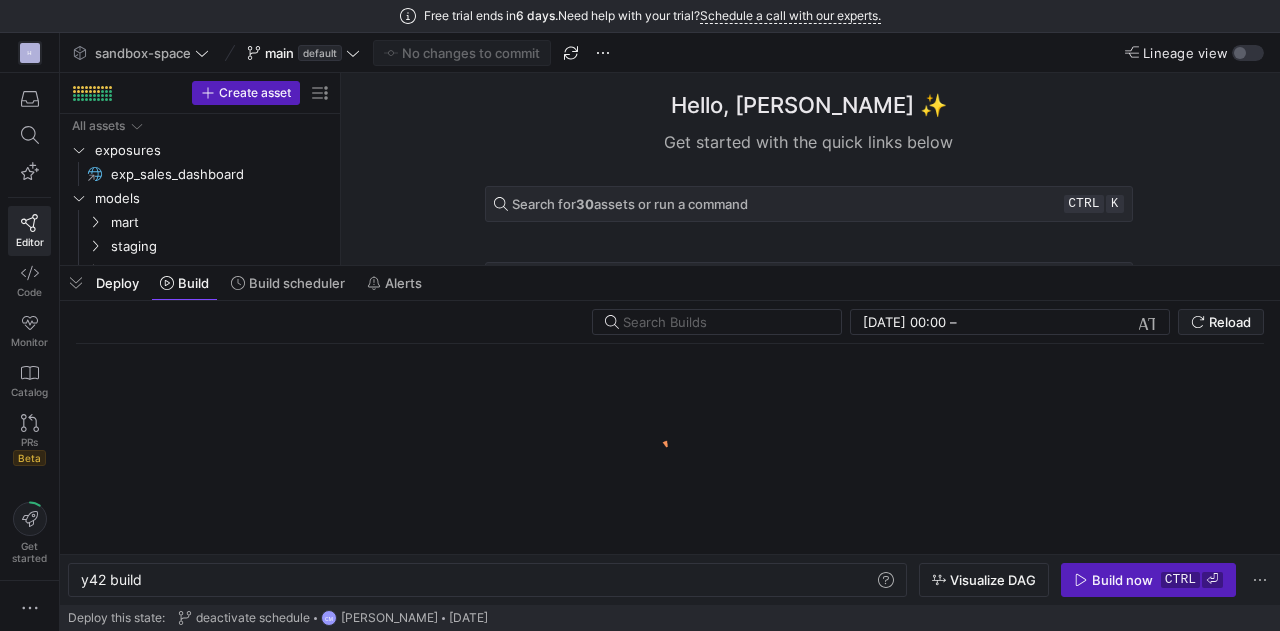 scroll, scrollTop: 0, scrollLeft: 60, axis: horizontal 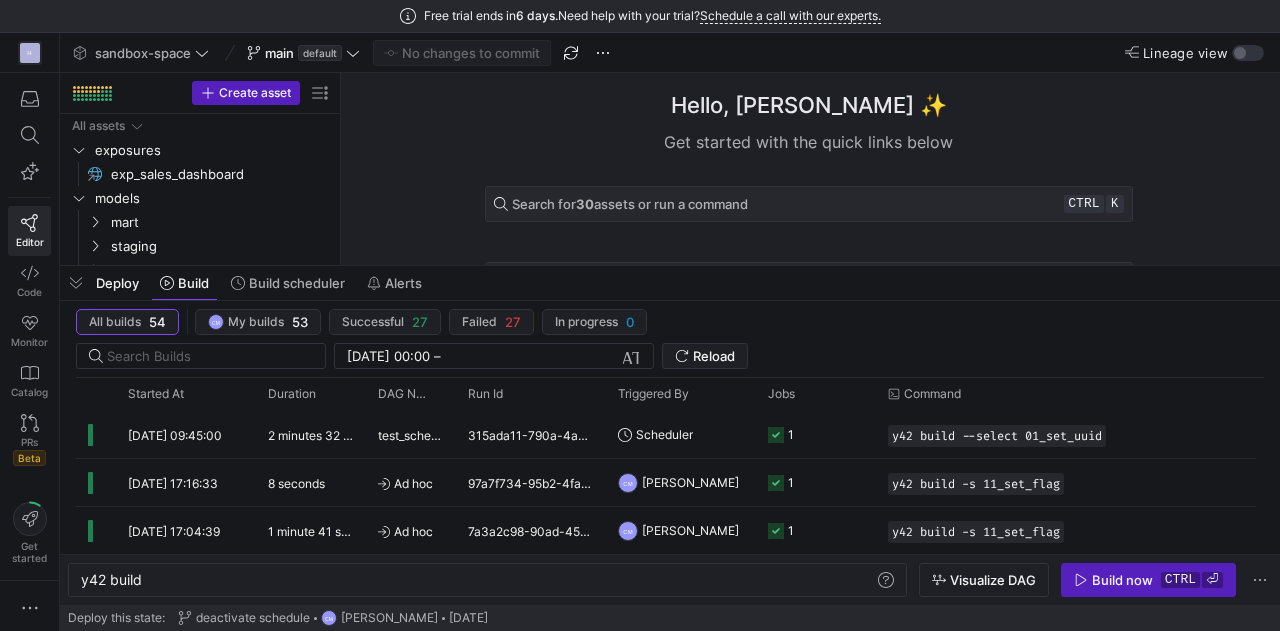 click on "Deploy" 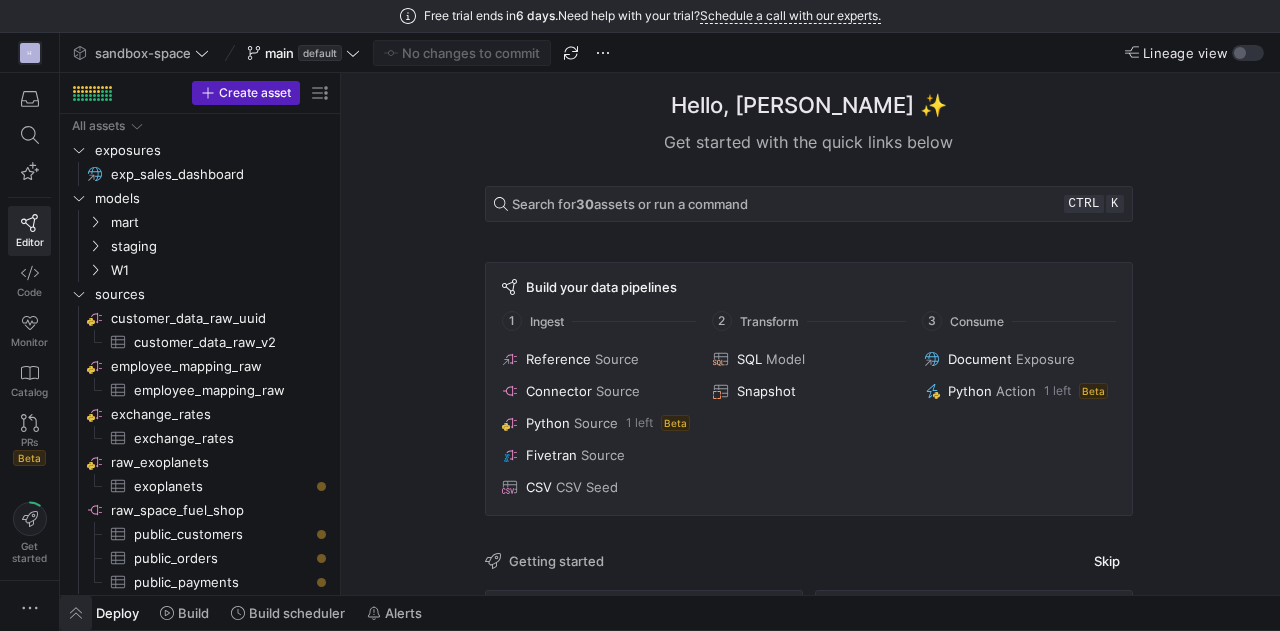click 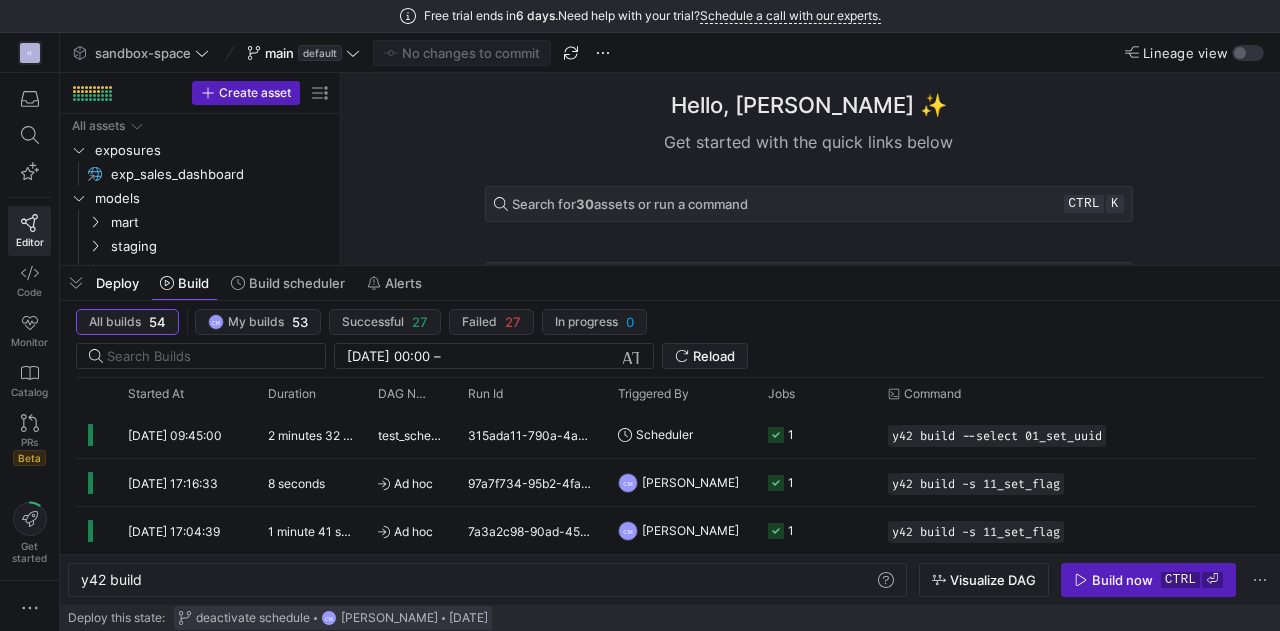 click on "deactivate schedule" 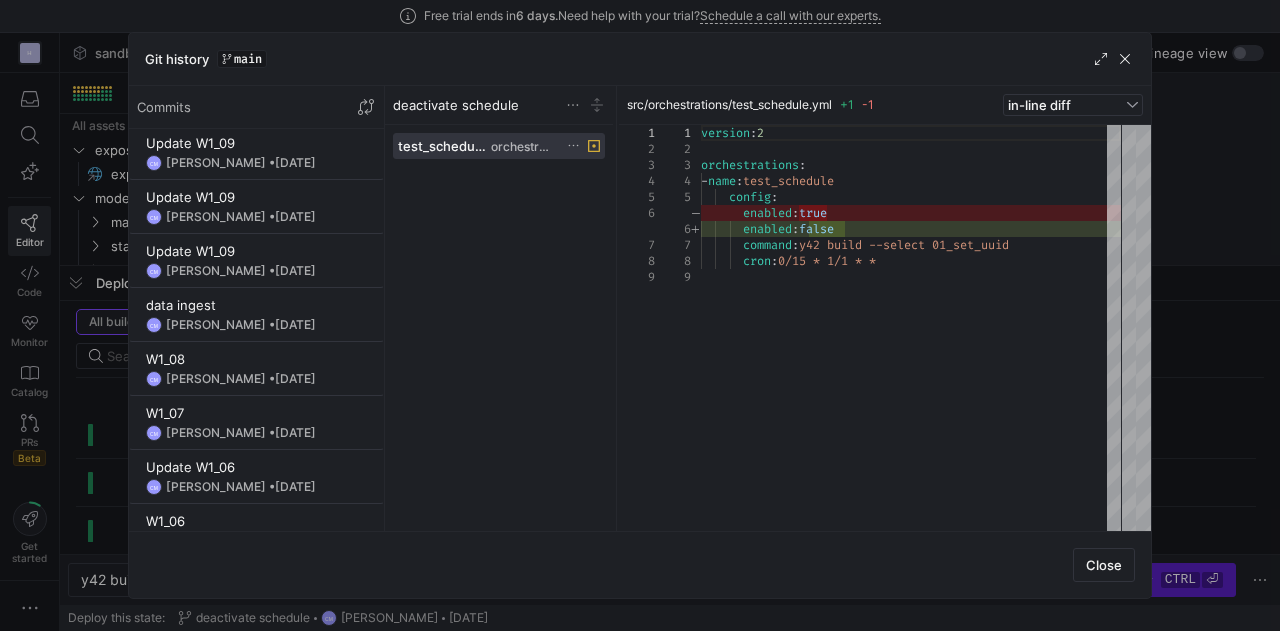 scroll, scrollTop: 0, scrollLeft: 0, axis: both 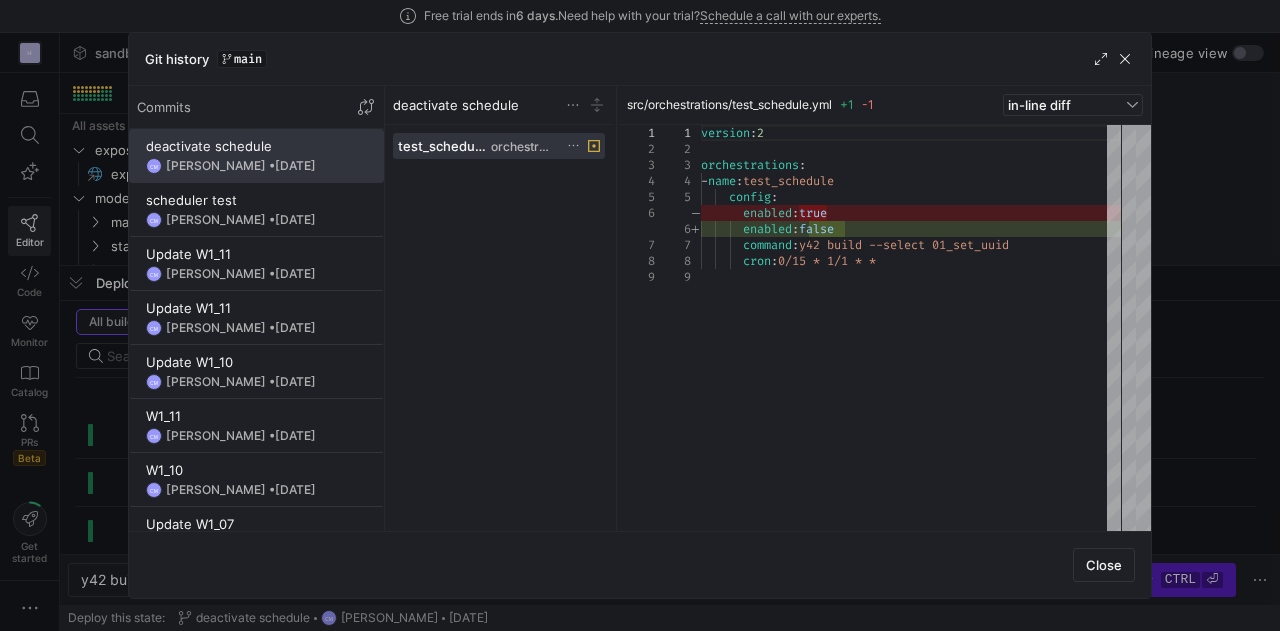 click 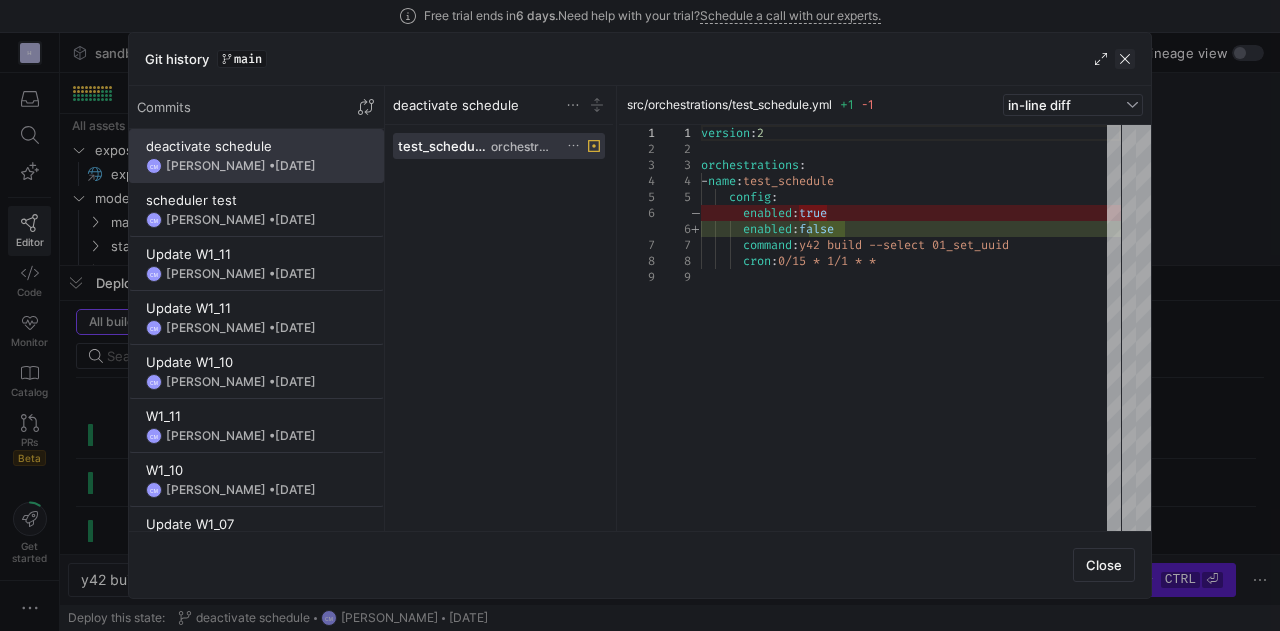 click 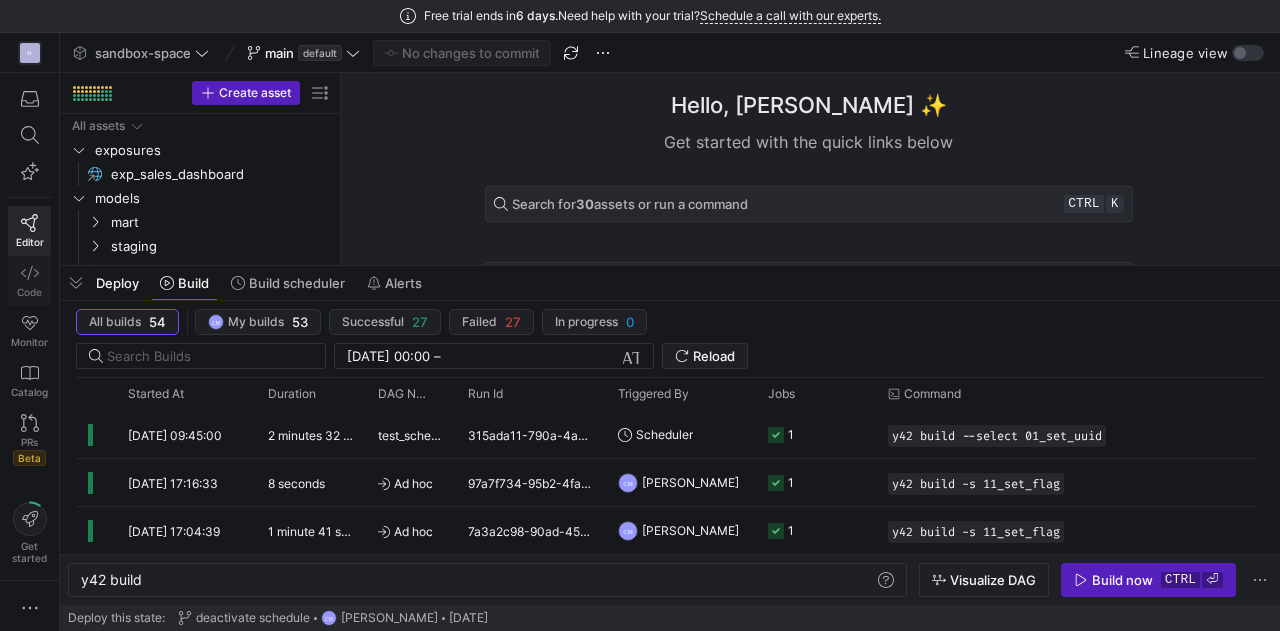 click 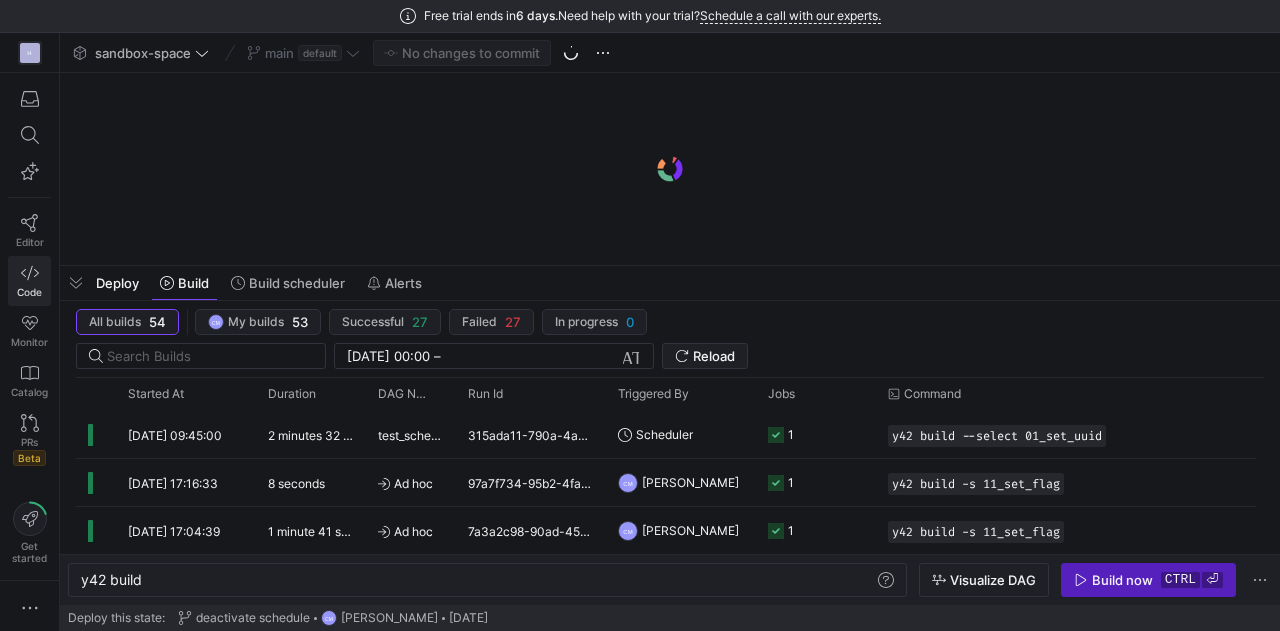 scroll, scrollTop: 0, scrollLeft: 0, axis: both 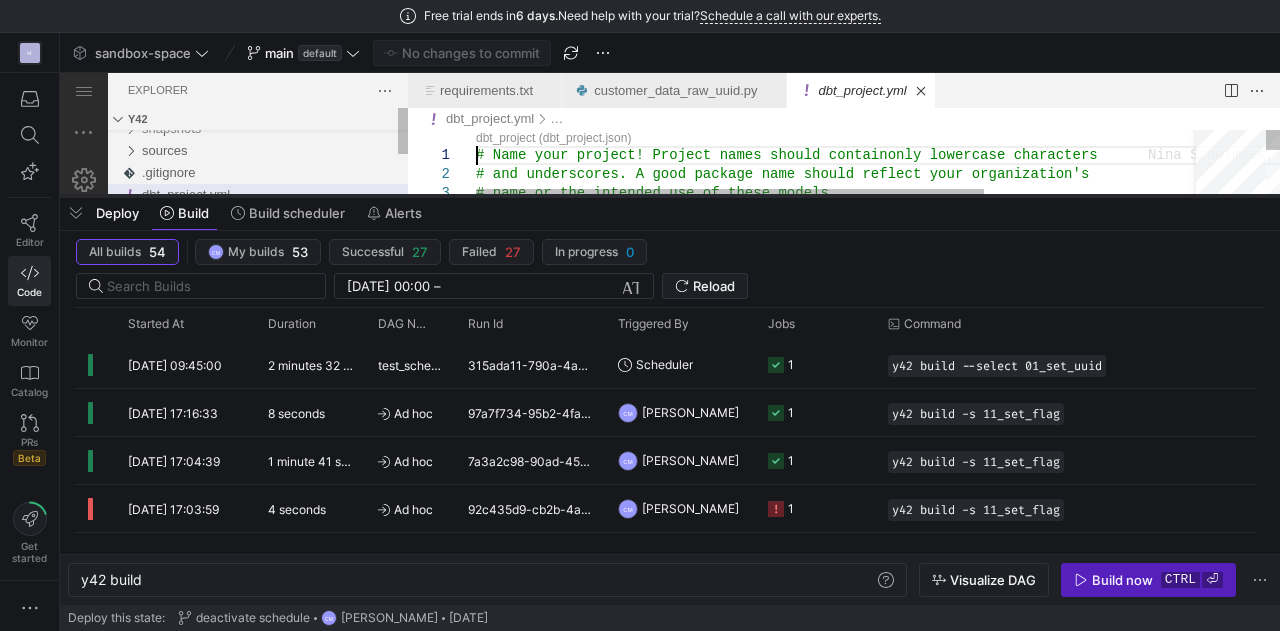 drag, startPoint x: 560, startPoint y: 265, endPoint x: 580, endPoint y: 195, distance: 72.8011 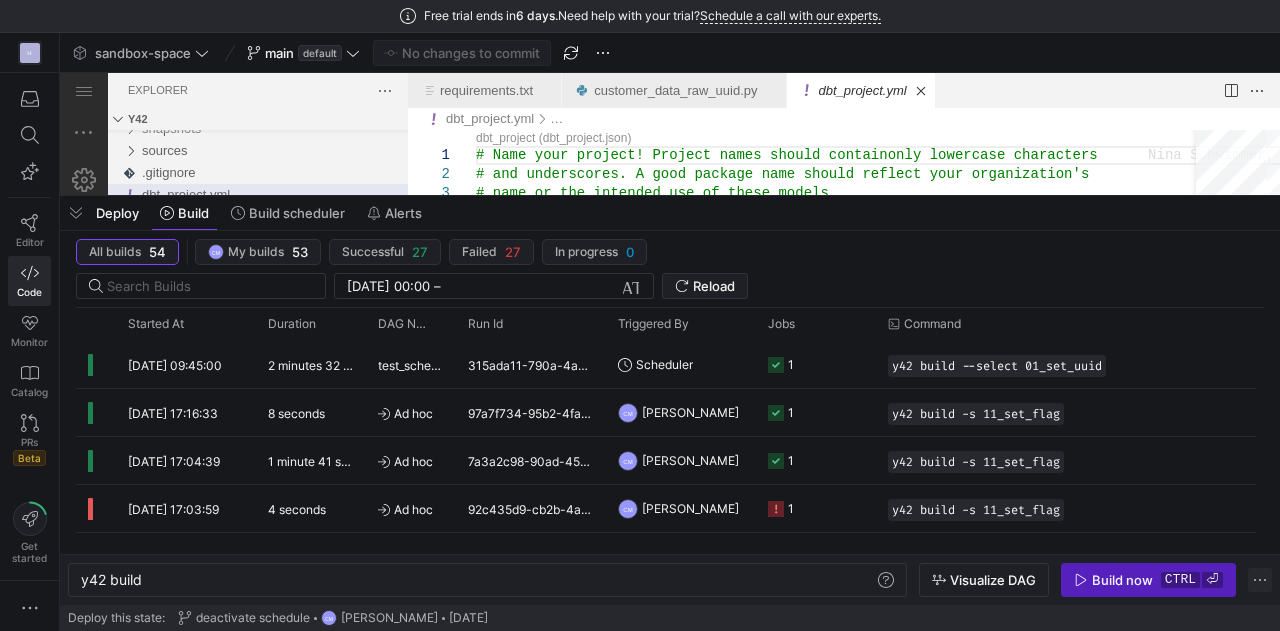 click 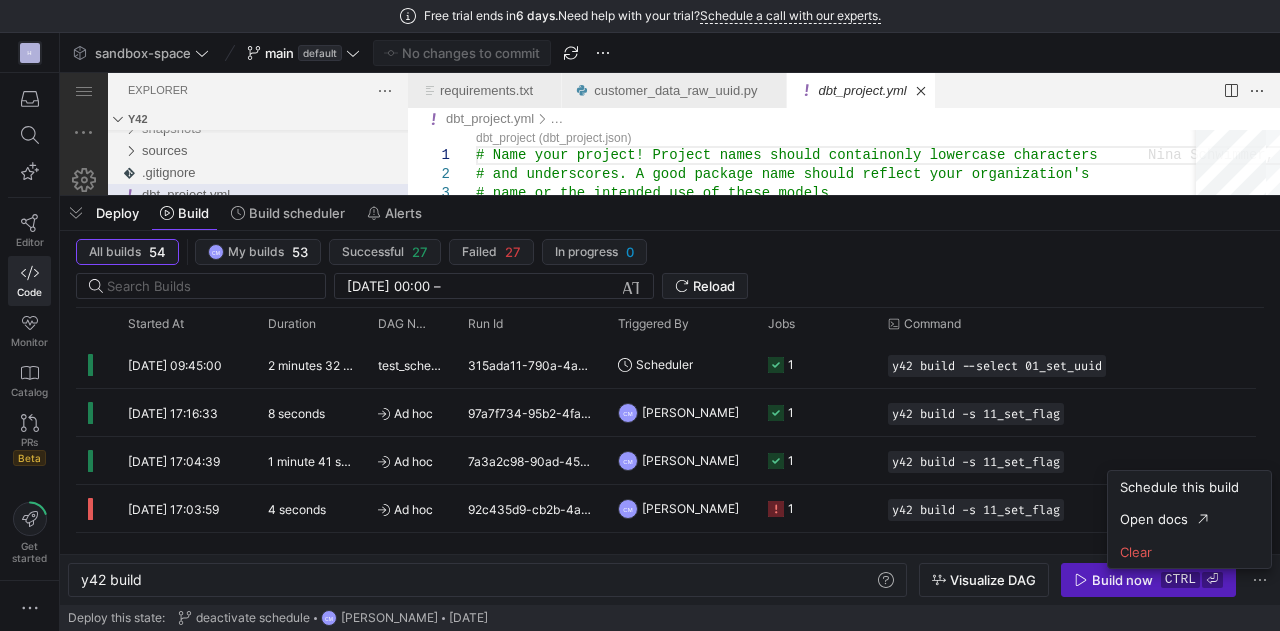 click at bounding box center [640, 315] 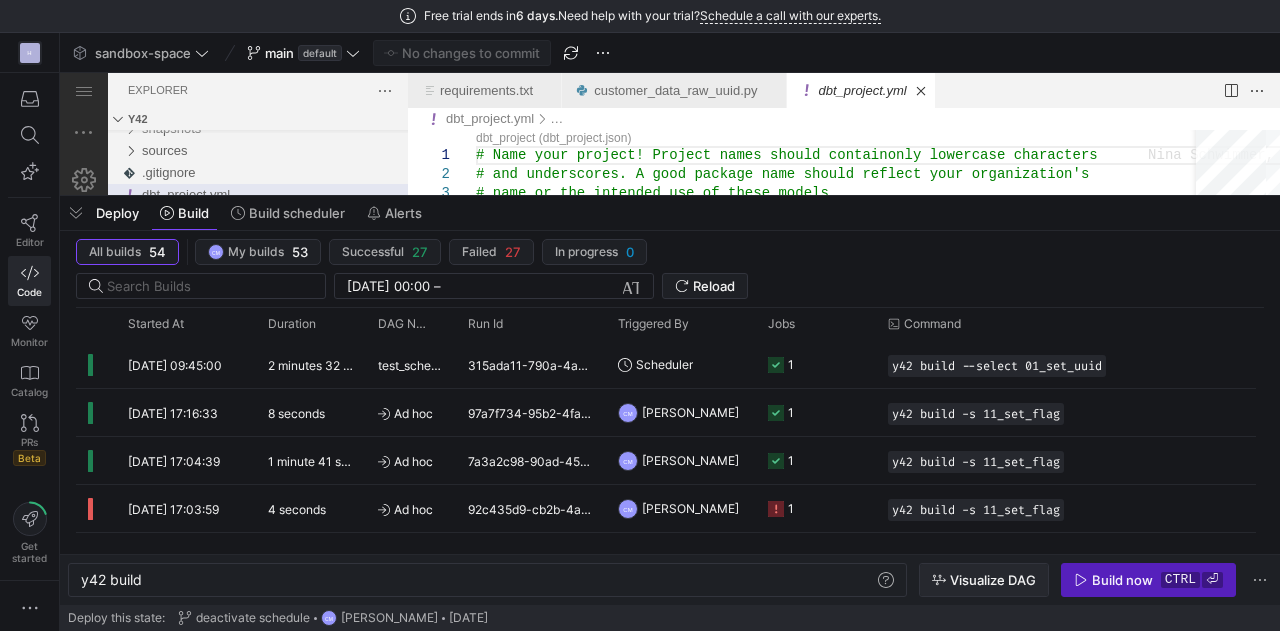 click on "Visualize DAG" at bounding box center (993, 580) 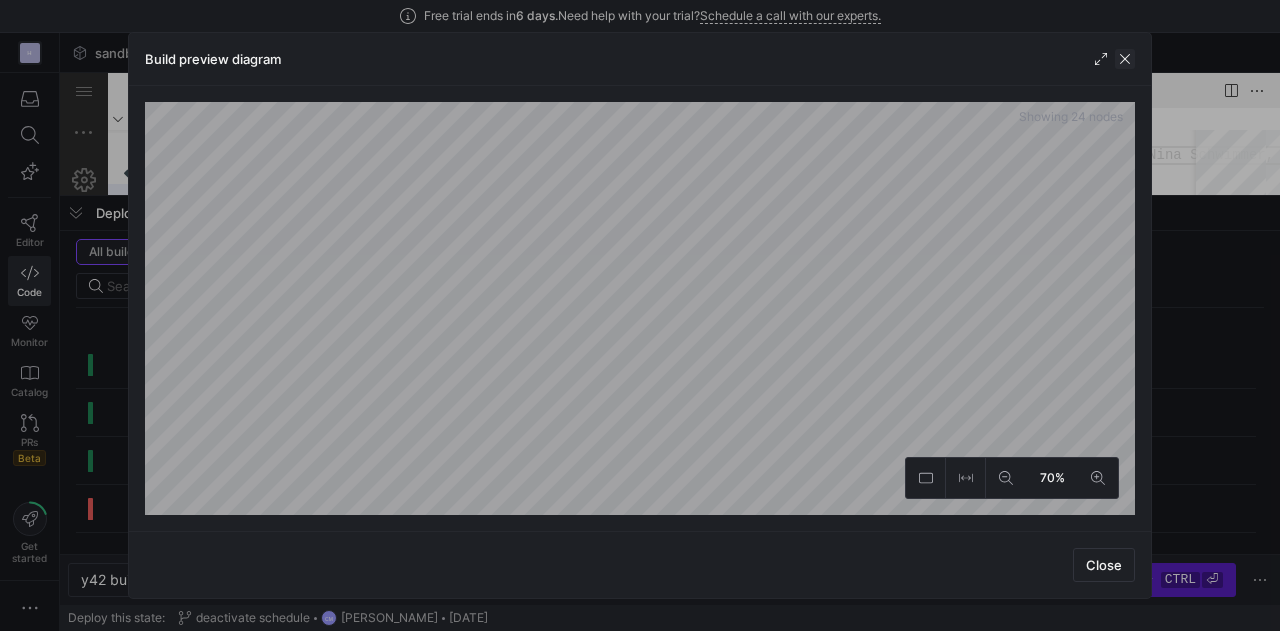 click 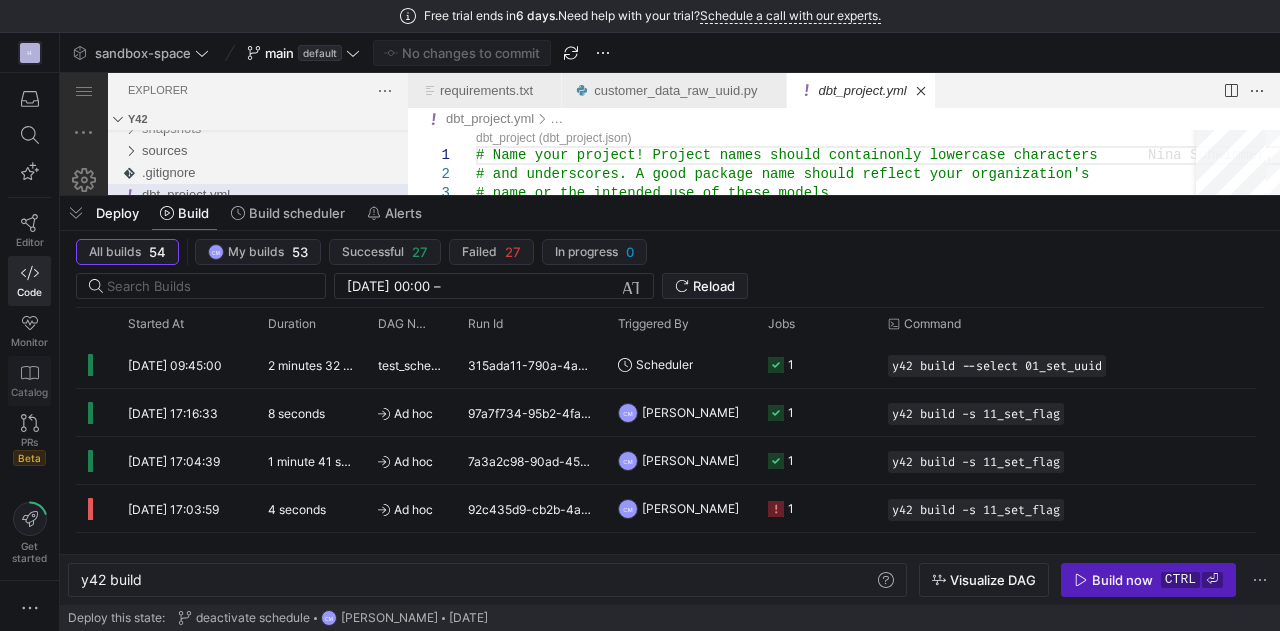 click 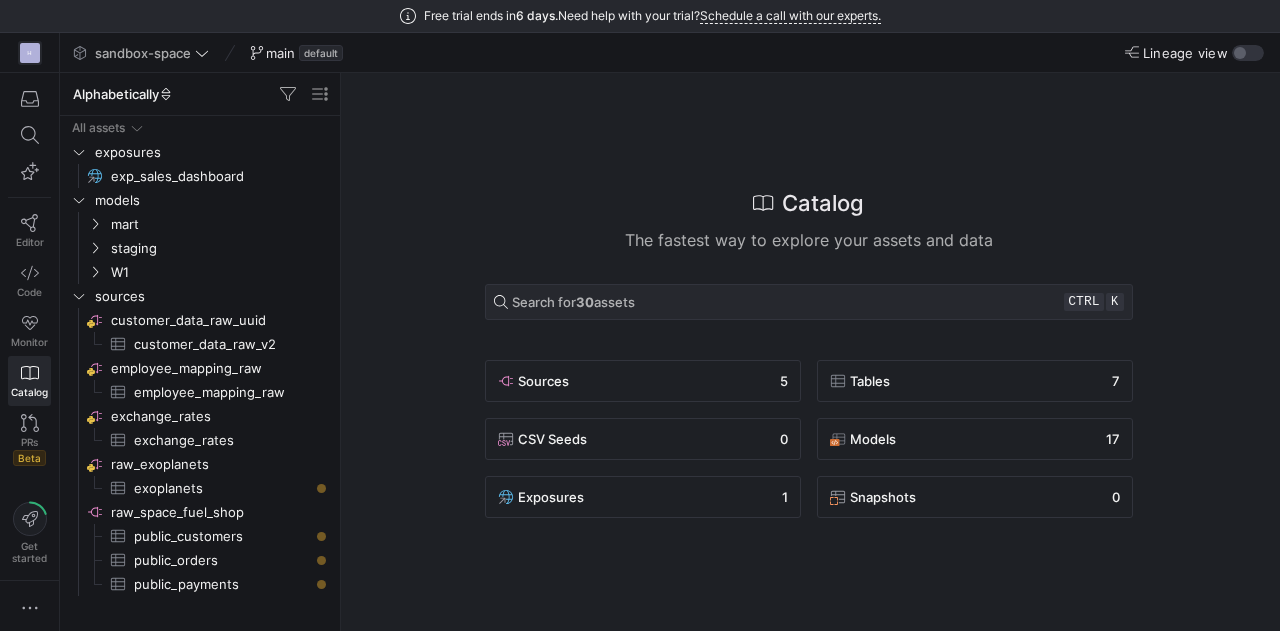 click on "sandbox-space main  default
Lineage view" 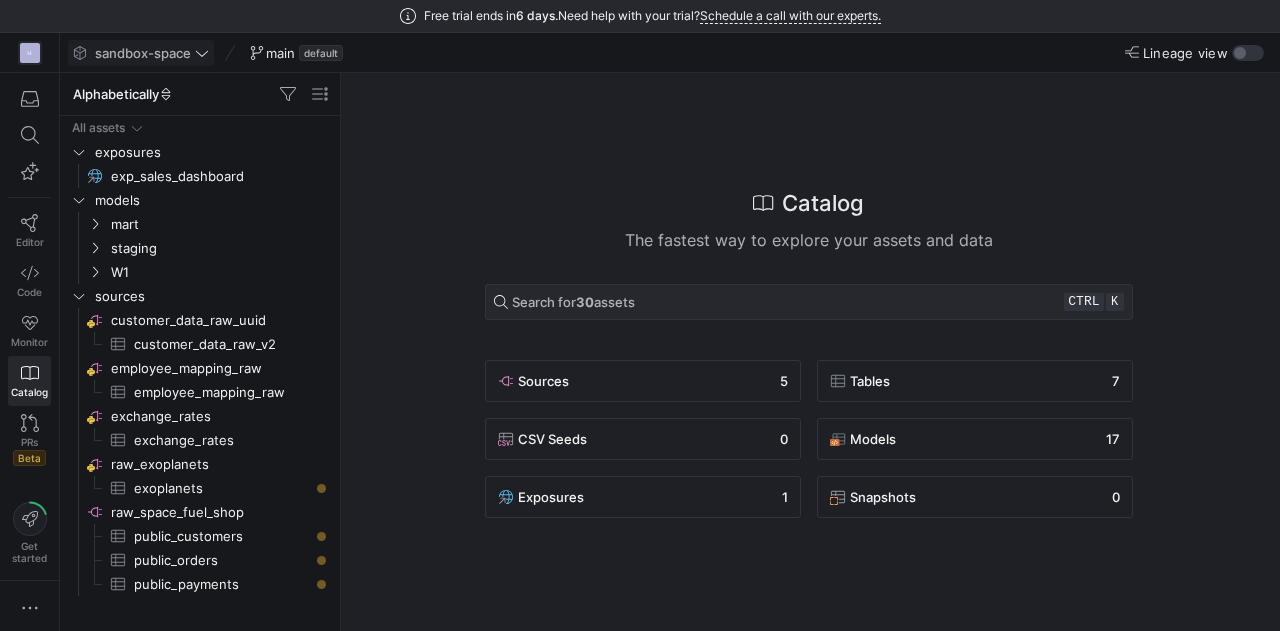 click 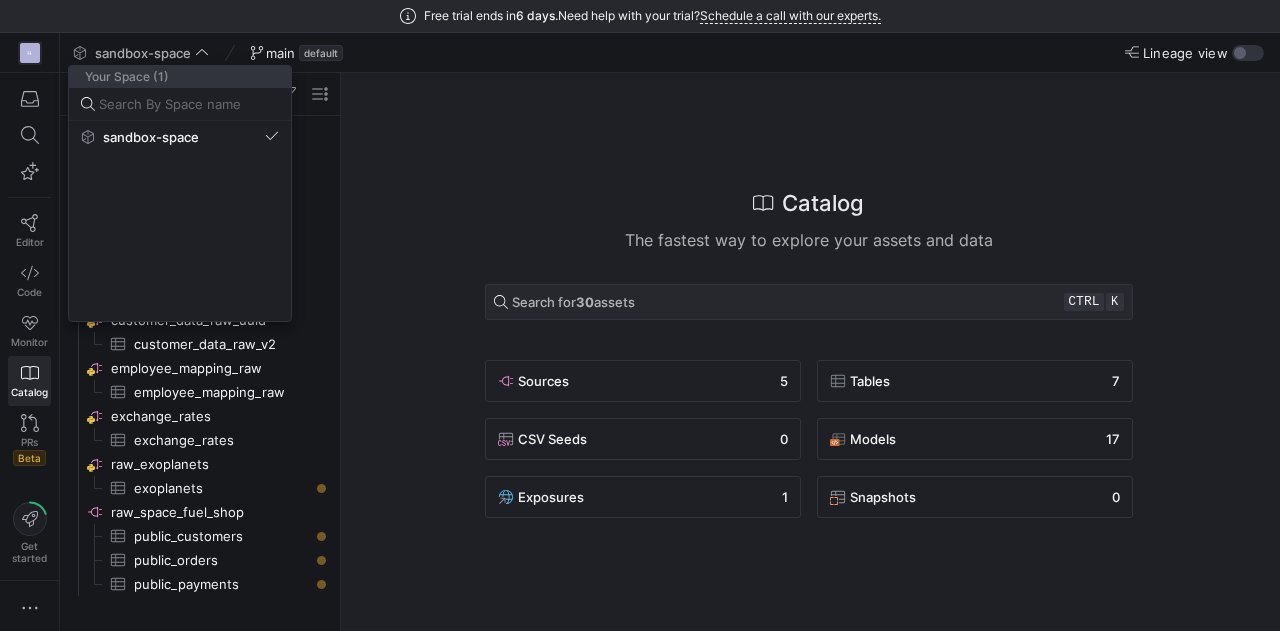 click on "sandbox-space" at bounding box center (180, 221) 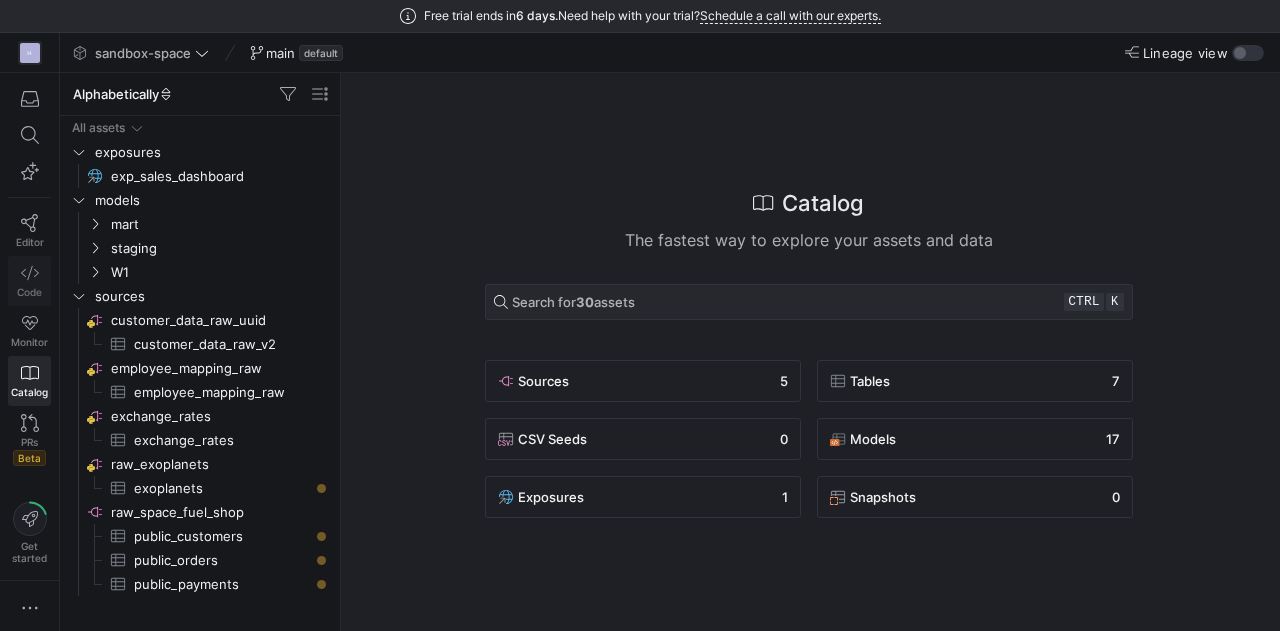 click on "Code" 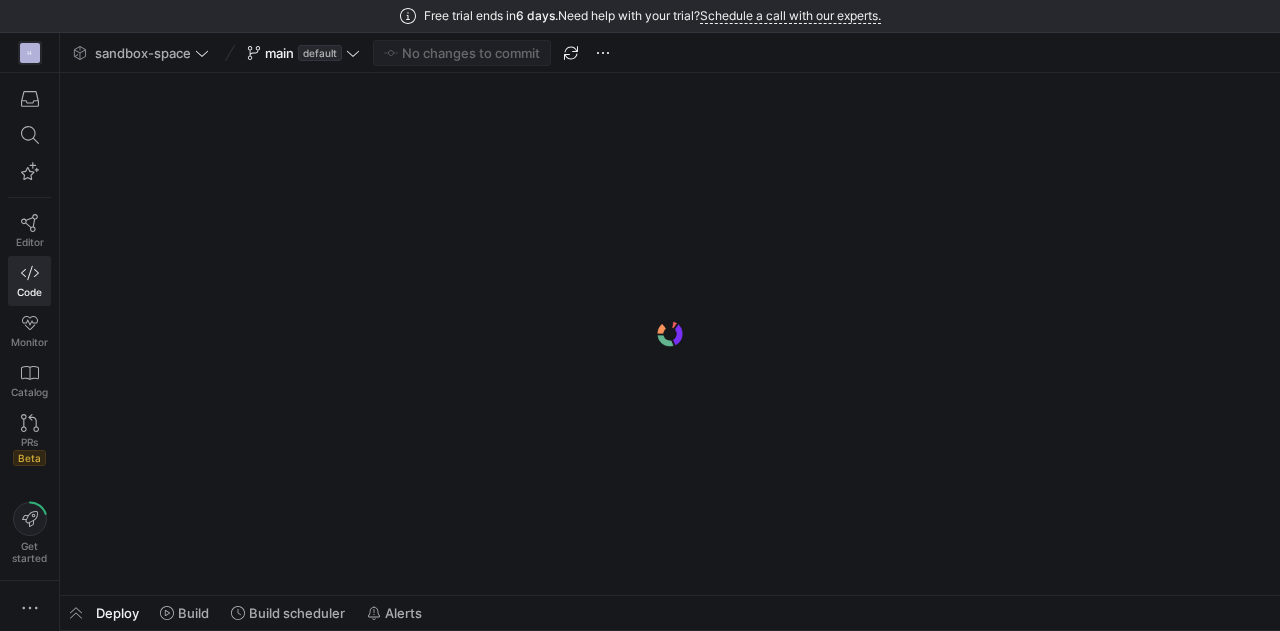 scroll, scrollTop: 0, scrollLeft: 0, axis: both 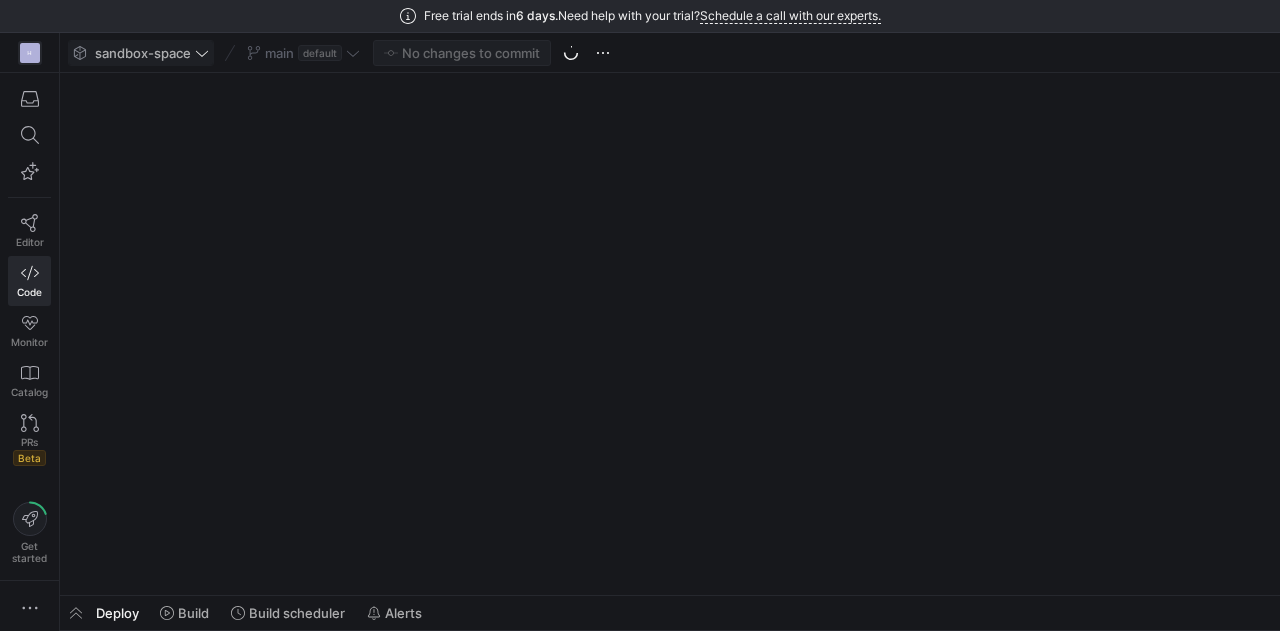 click 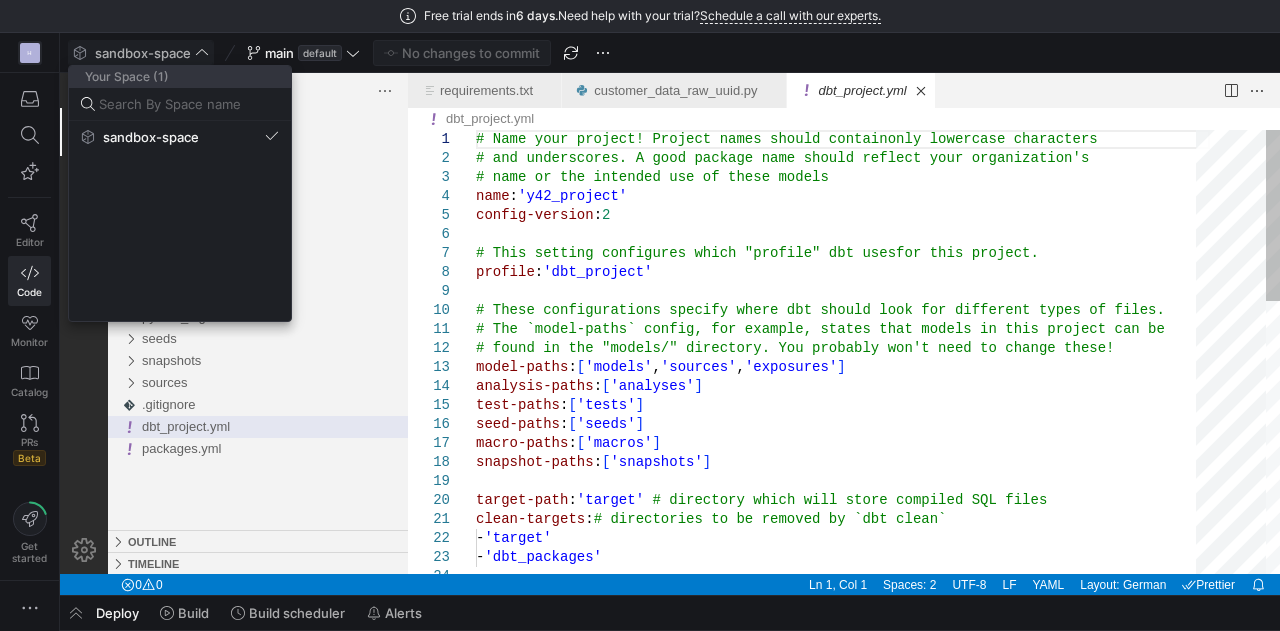 click at bounding box center [640, 315] 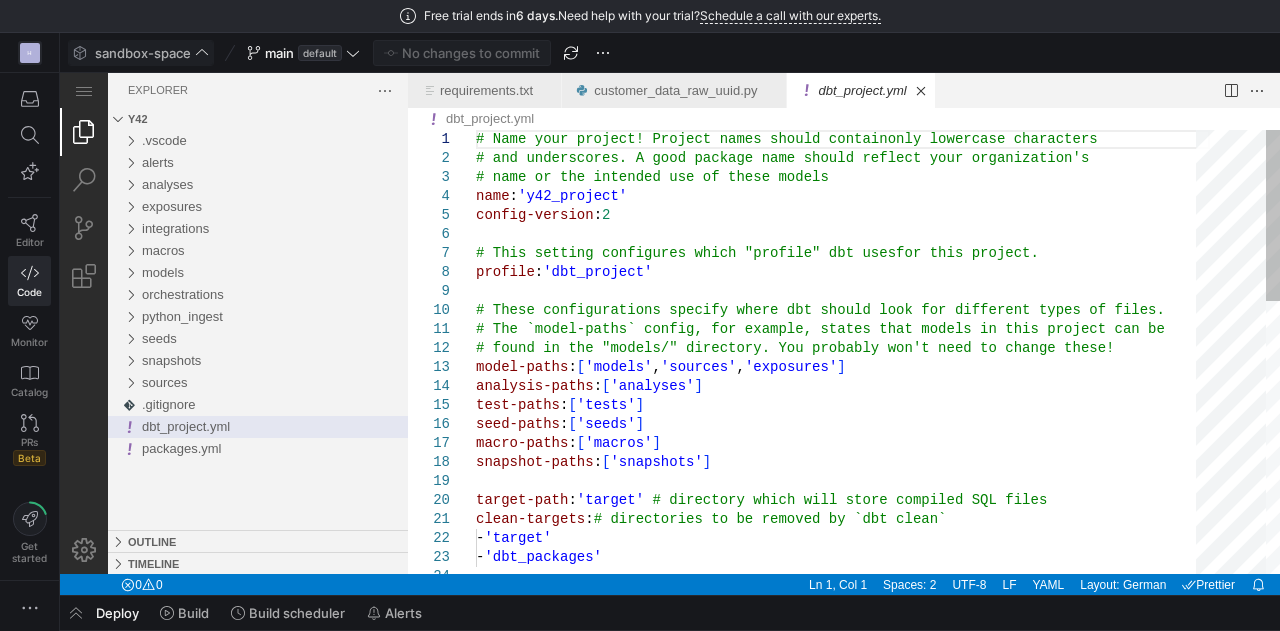 scroll, scrollTop: 0, scrollLeft: 0, axis: both 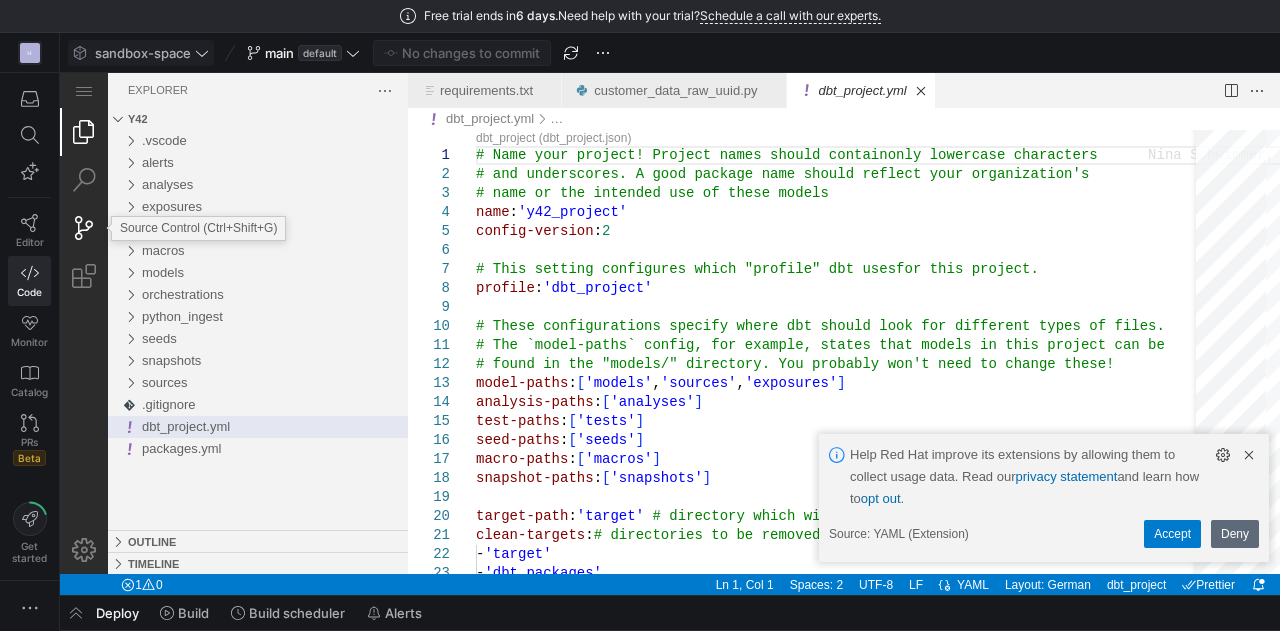 click at bounding box center [84, 228] 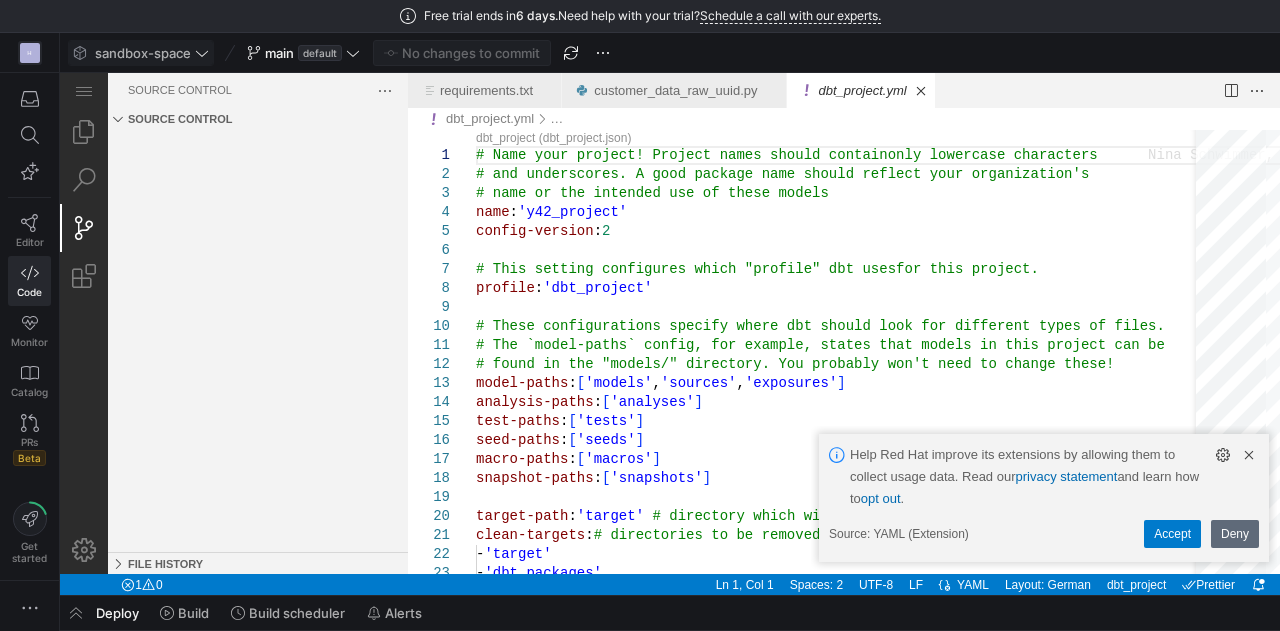 click at bounding box center (84, 228) 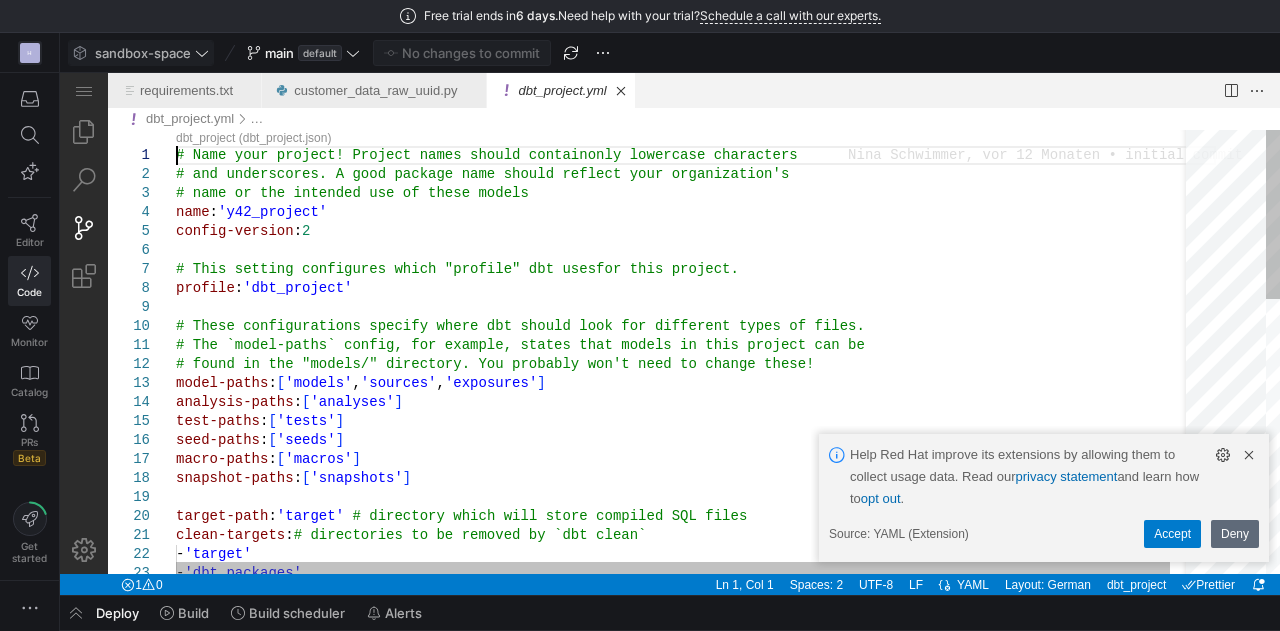 scroll, scrollTop: 0, scrollLeft: 0, axis: both 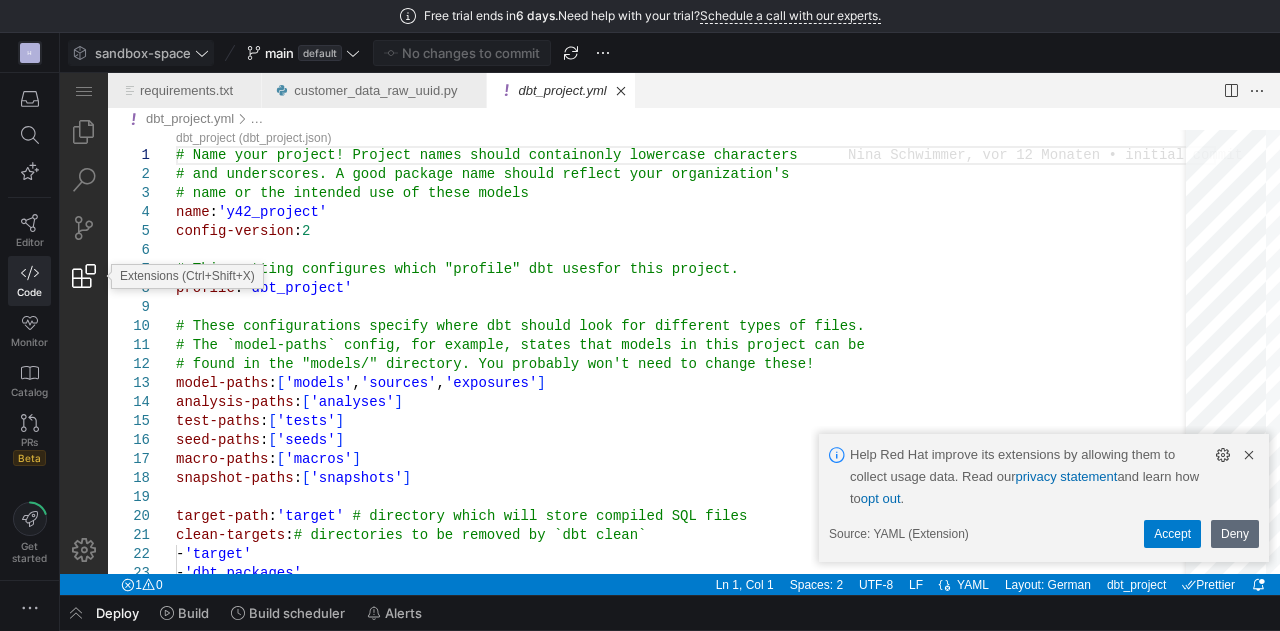 click at bounding box center [84, 276] 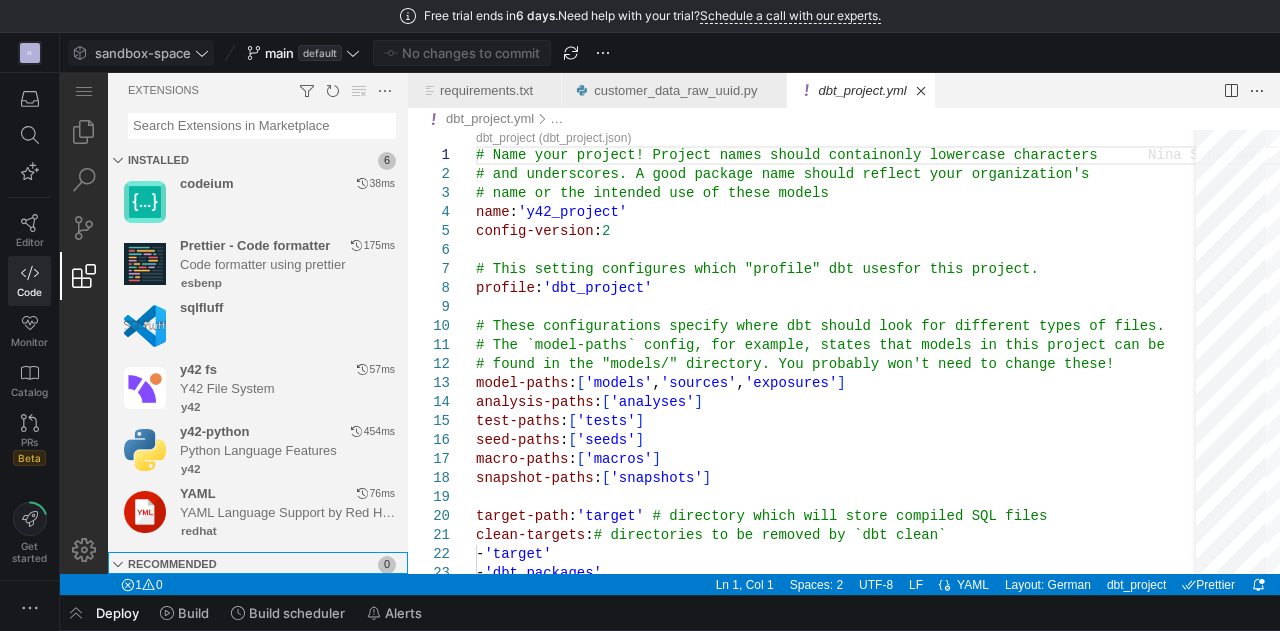 click on "Recommended" at bounding box center (172, 564) 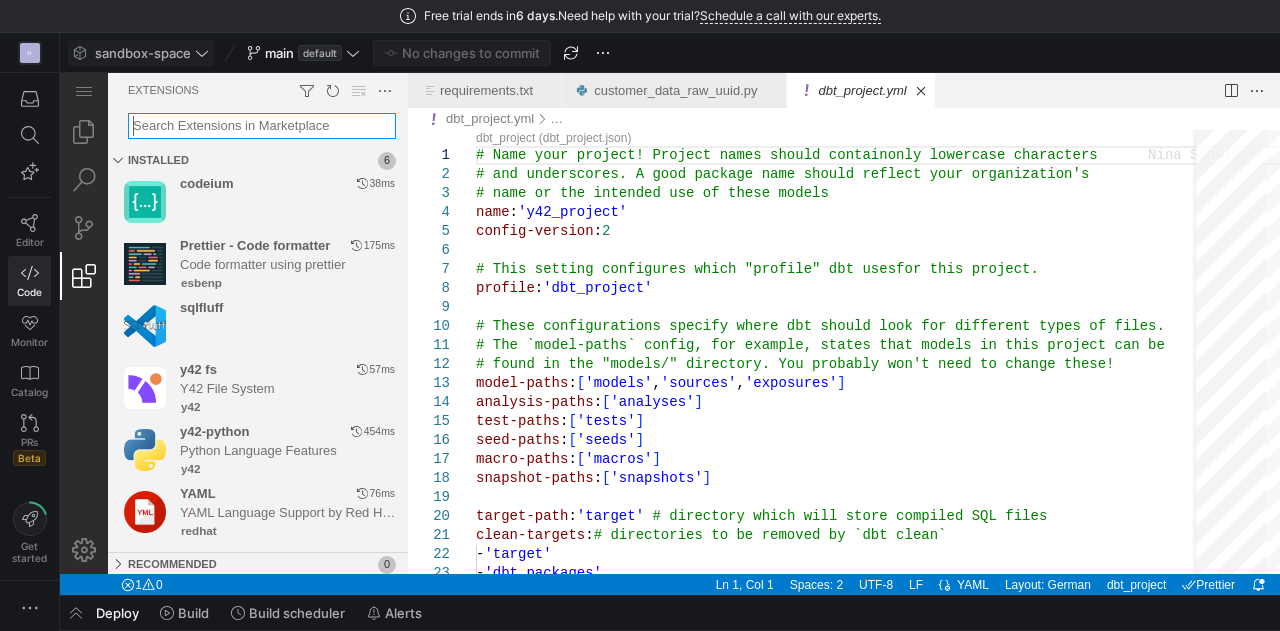 scroll, scrollTop: 0, scrollLeft: 0, axis: both 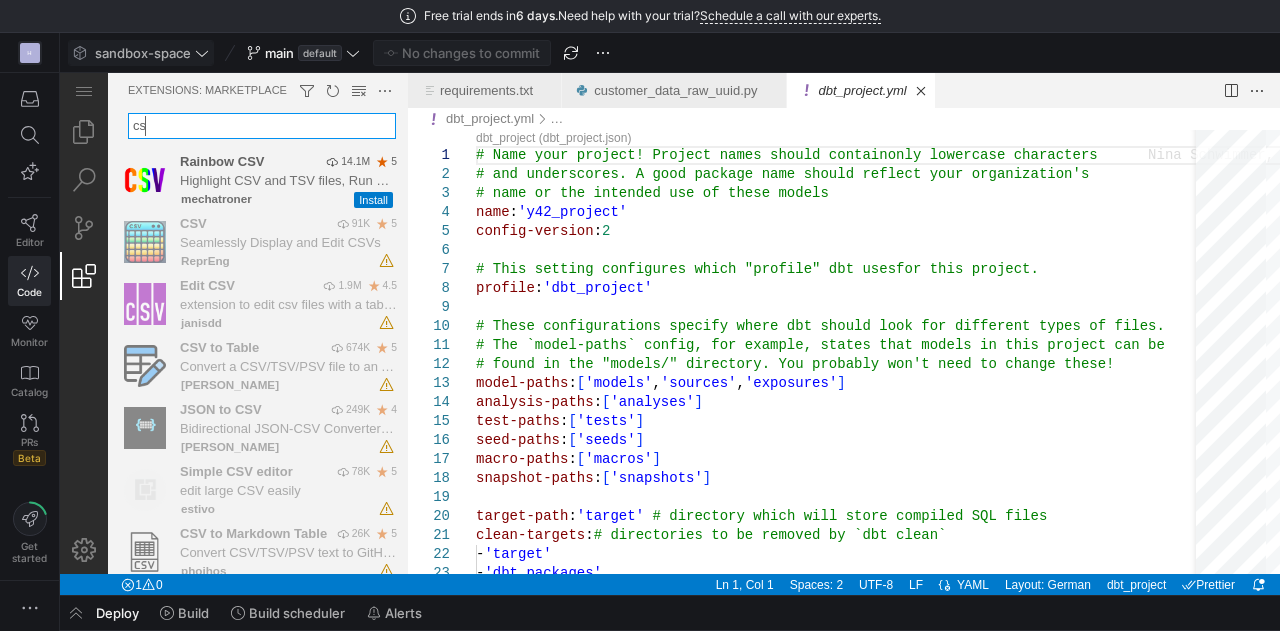type on "c" 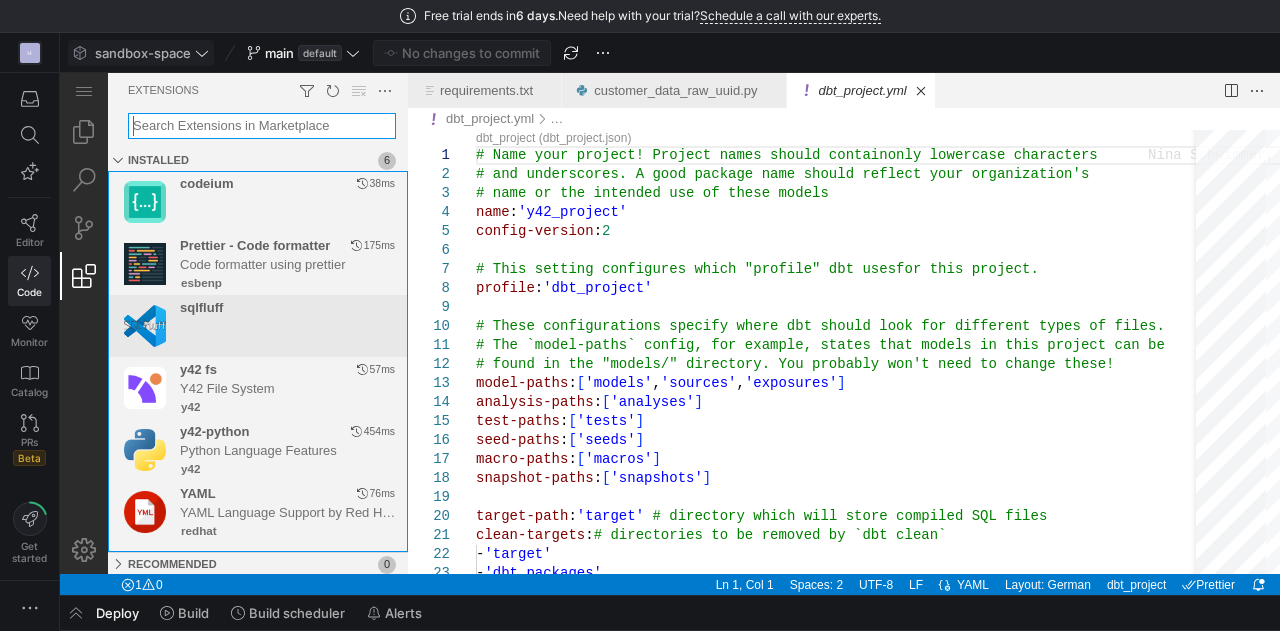 click at bounding box center [288, 327] 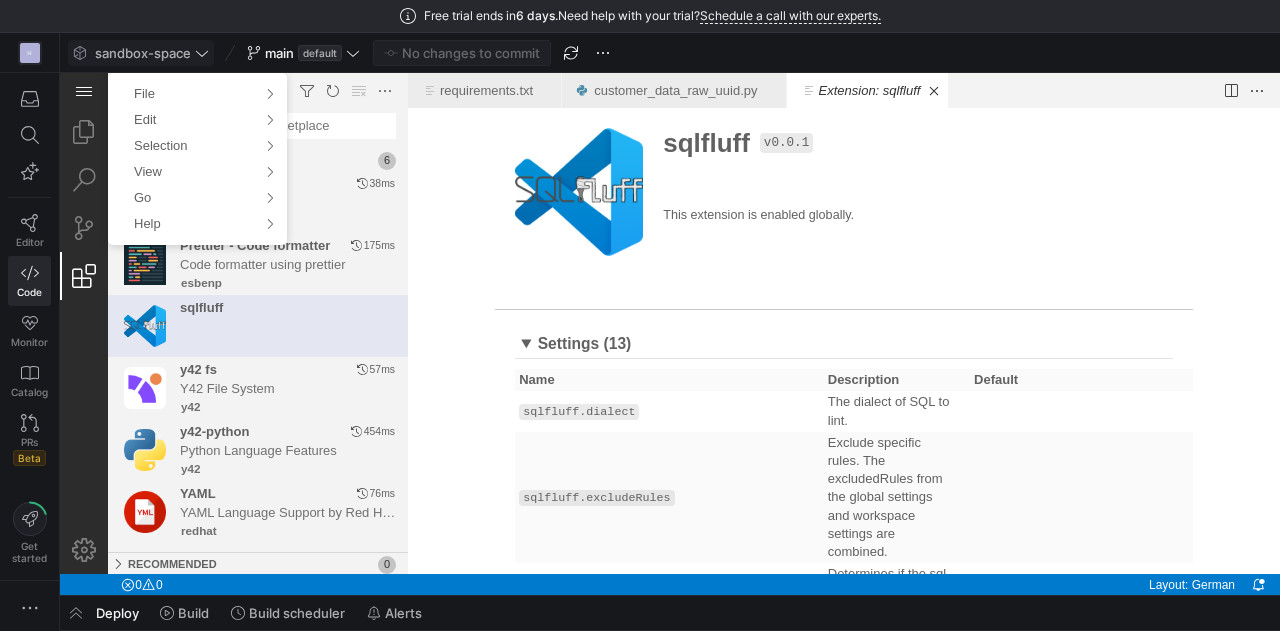 click at bounding box center [84, 90] 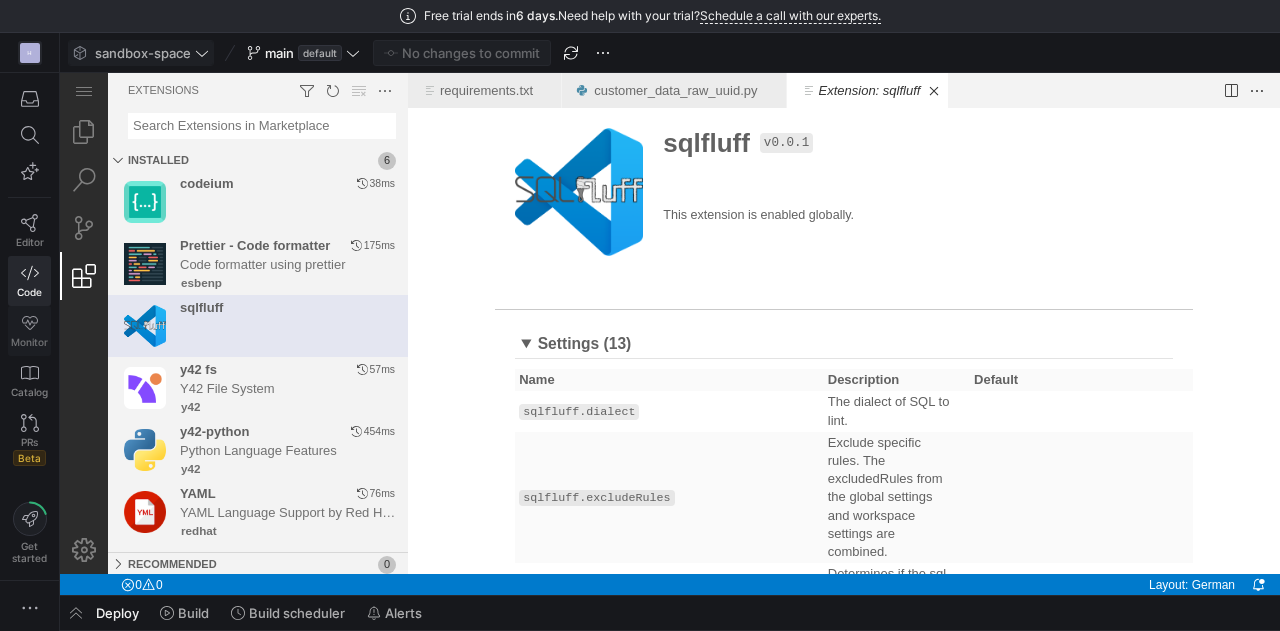 click on "Monitor" 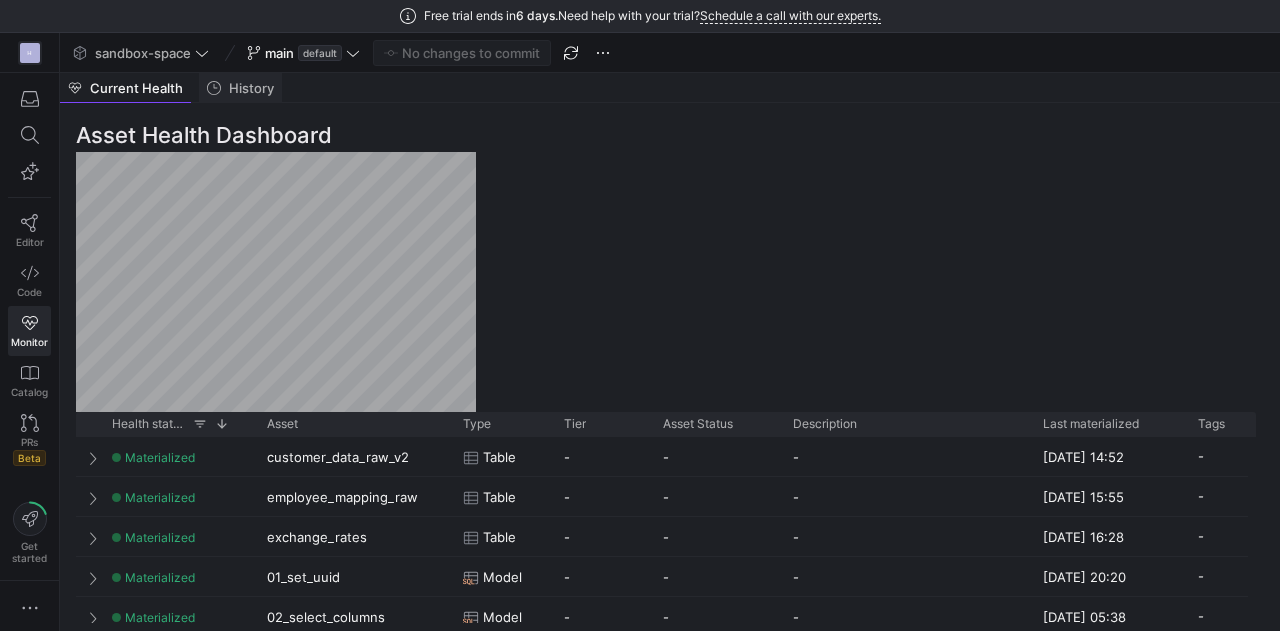 click on "History" at bounding box center (251, 88) 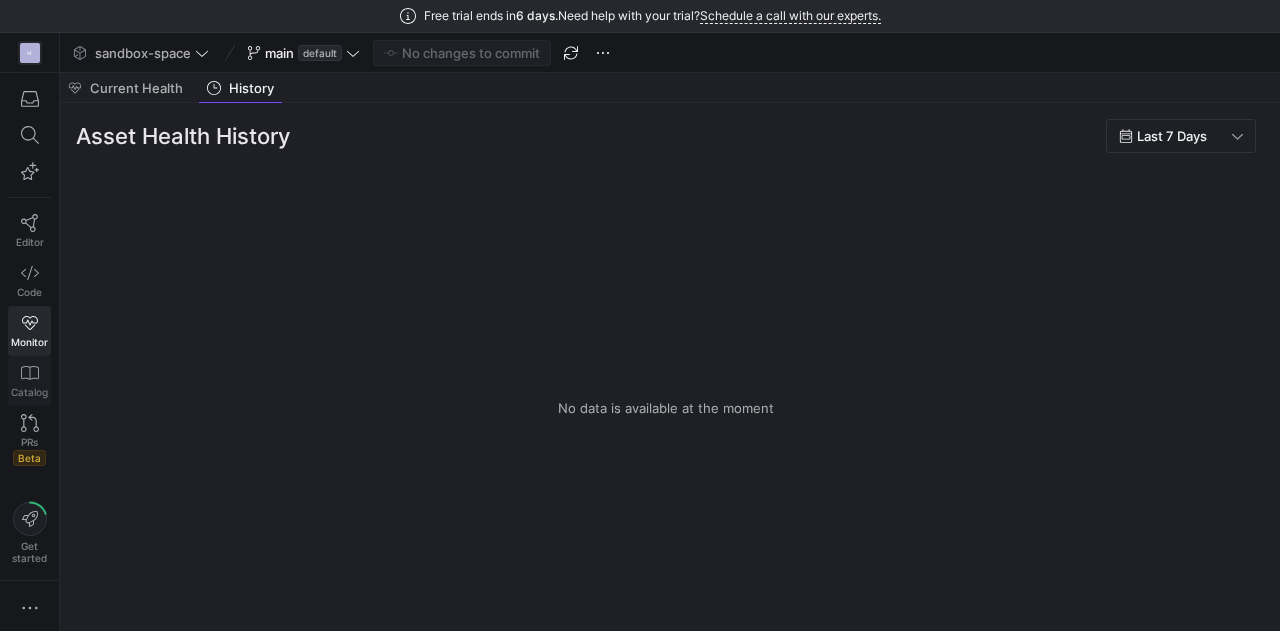 click on "Catalog" 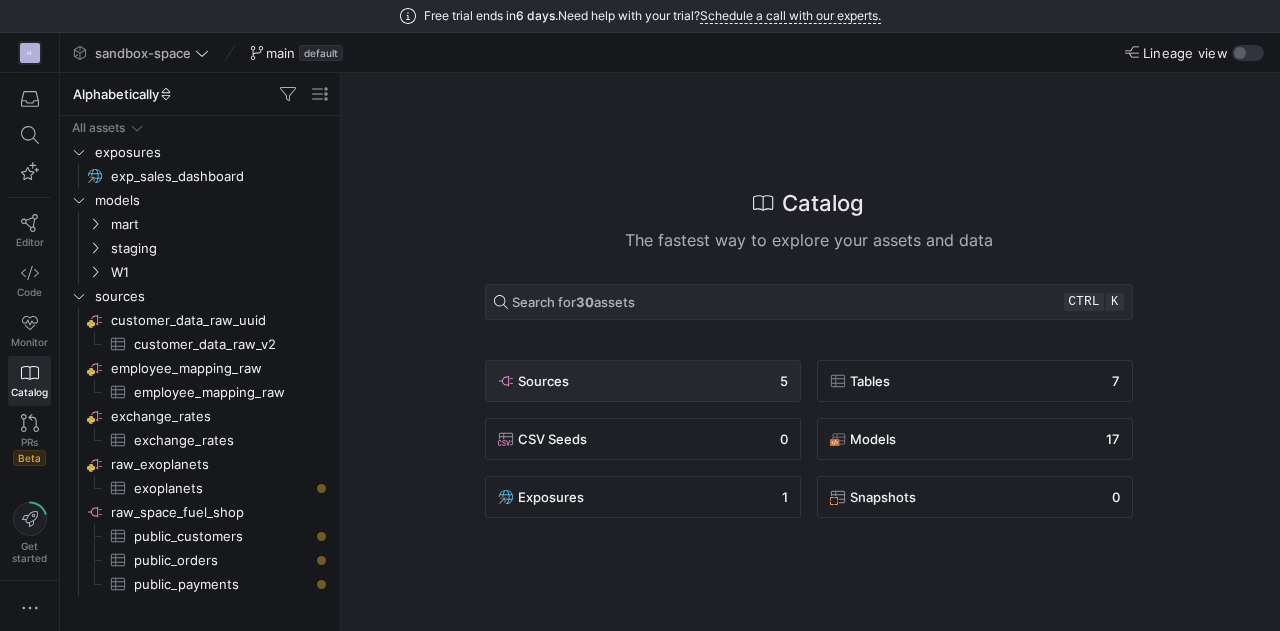 click at bounding box center (506, 381) 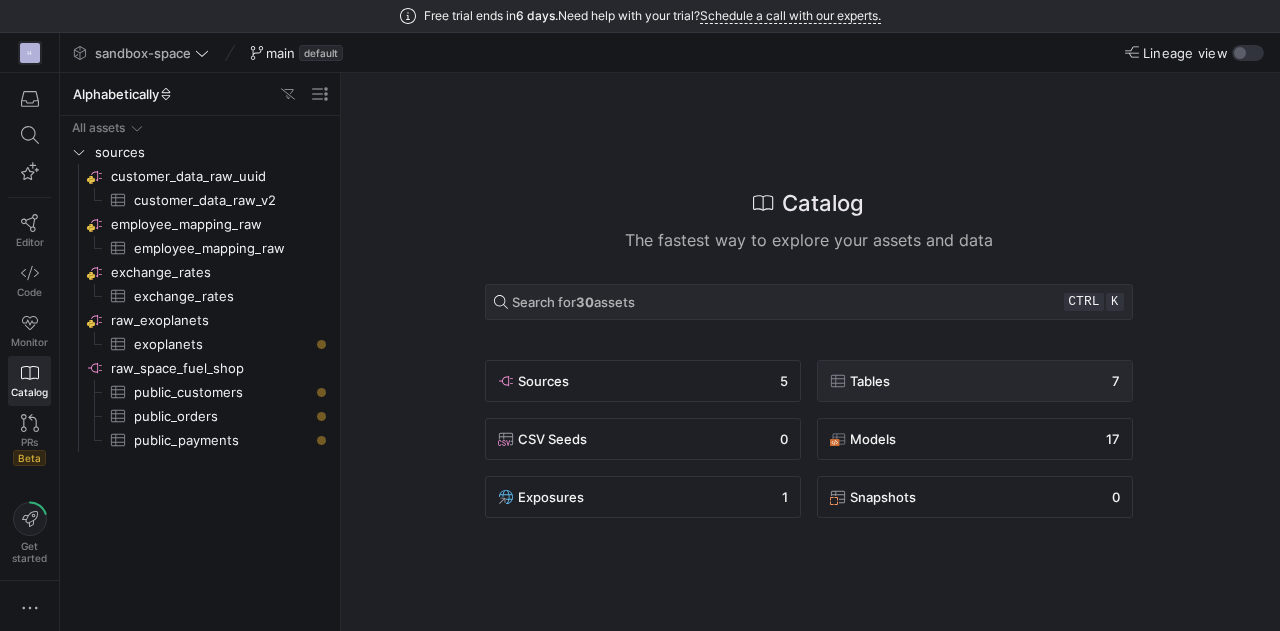 click on "Tables 7" at bounding box center [643, 381] 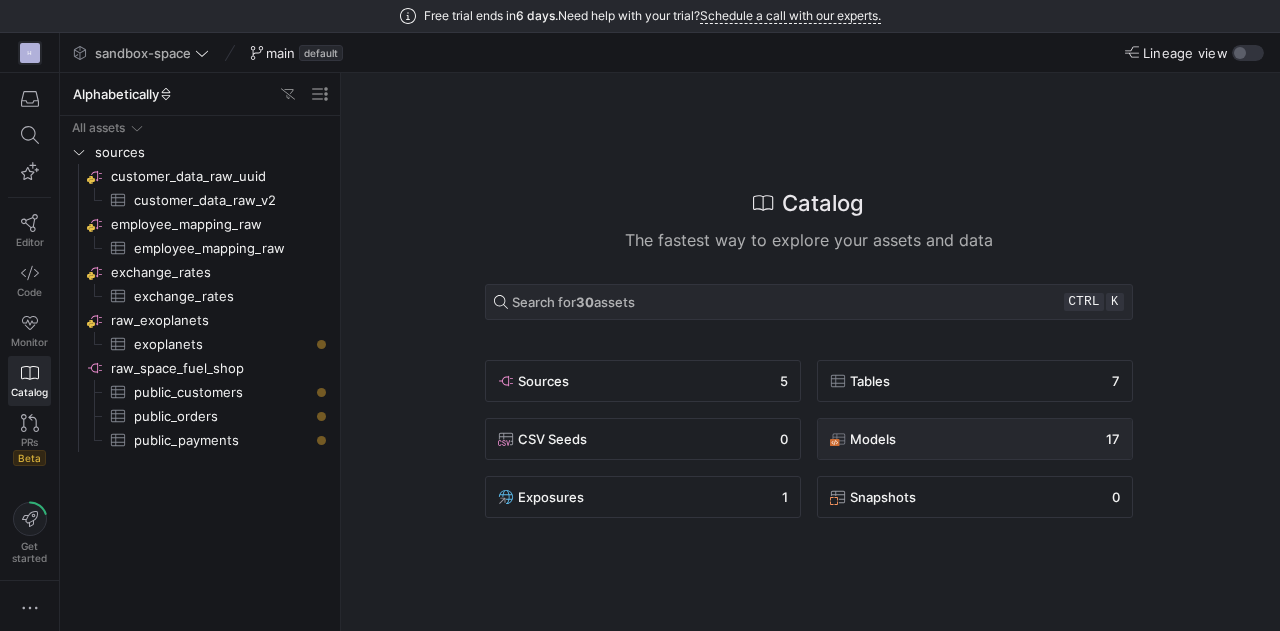 click on "Models 17" at bounding box center (975, 439) 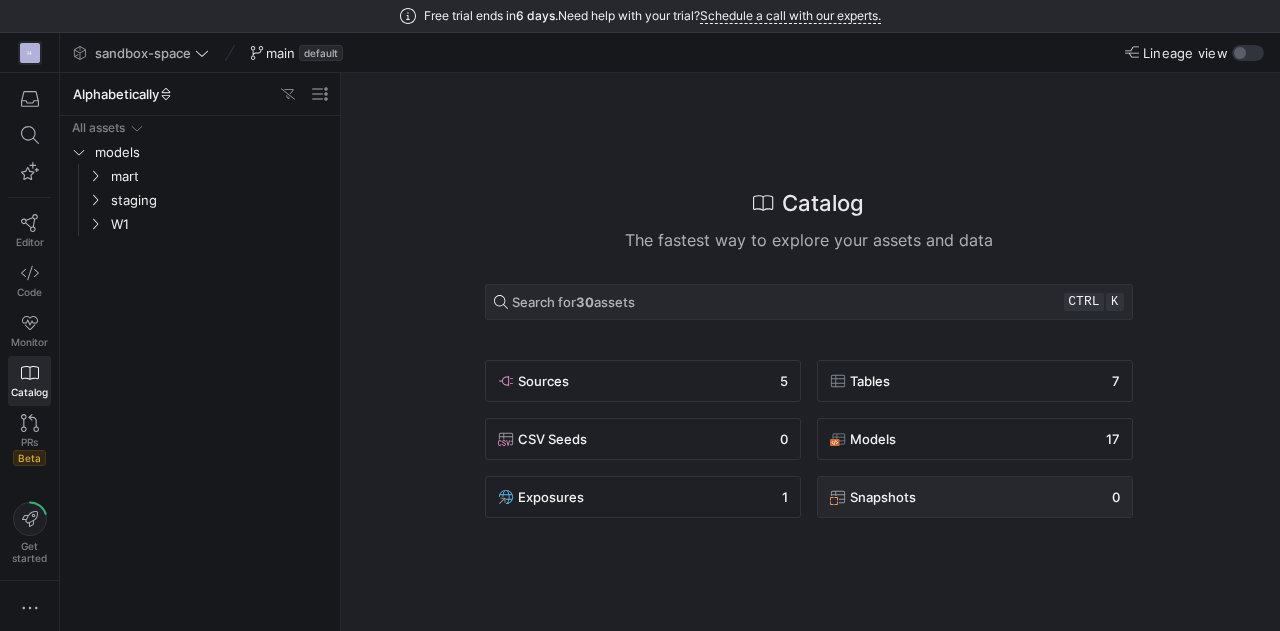 click on "Snapshots 0" at bounding box center [975, 497] 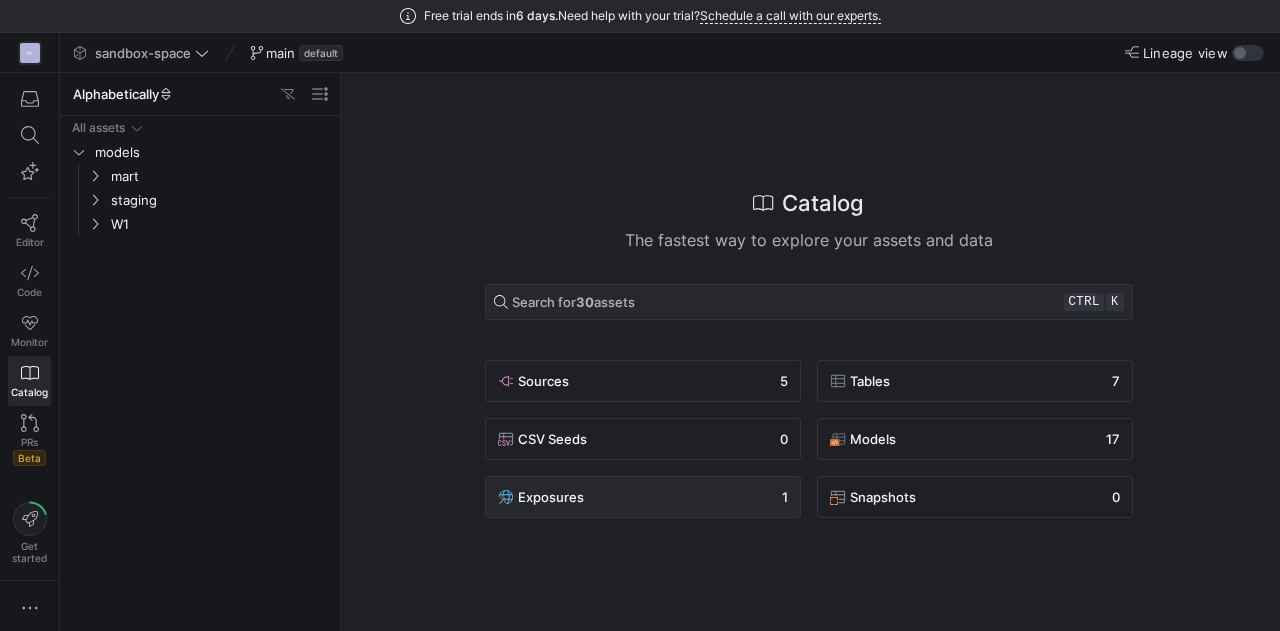 click on "Exposures 1" at bounding box center (643, 497) 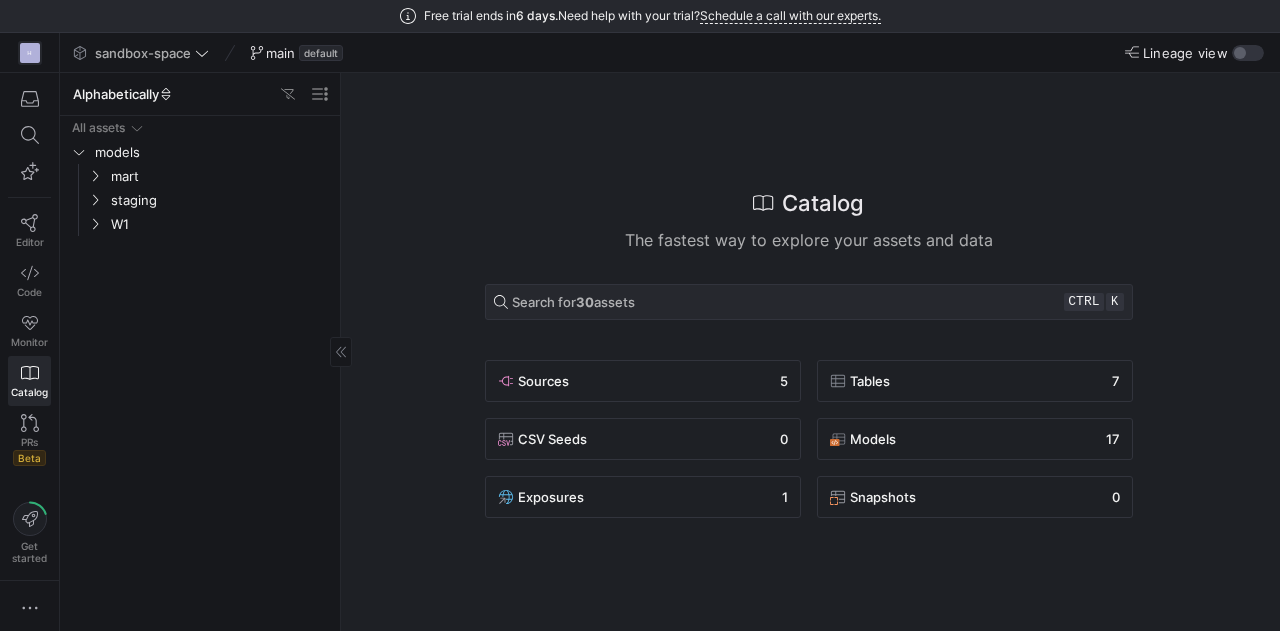 type 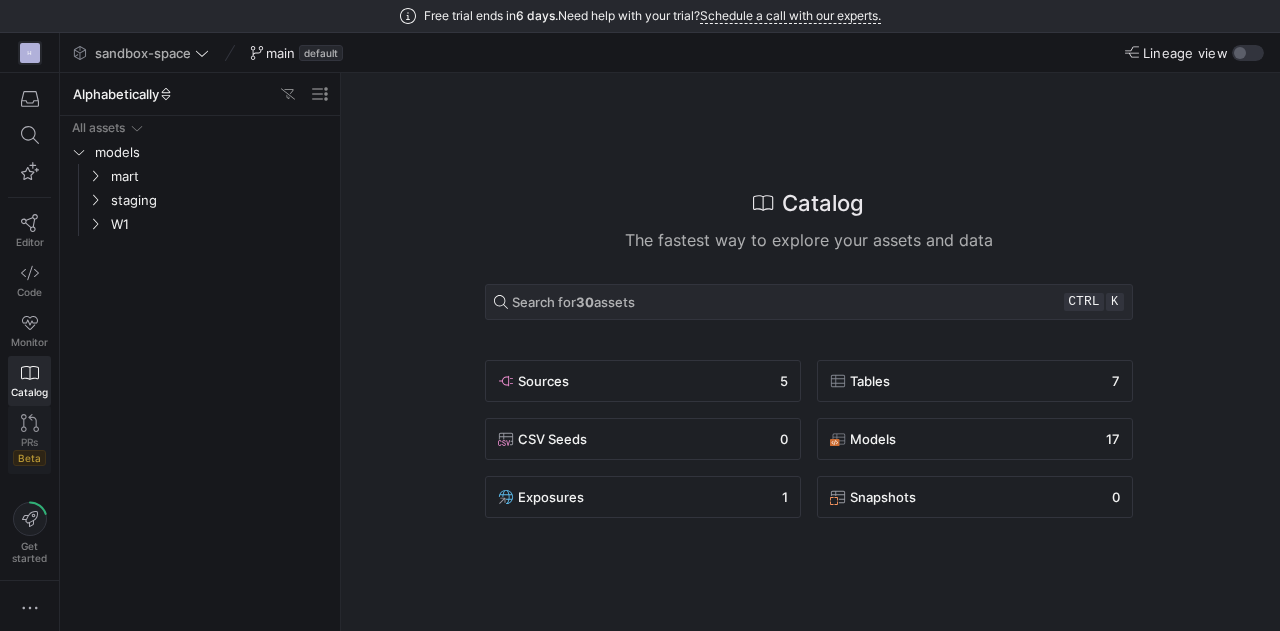 click on "PRs   Beta" 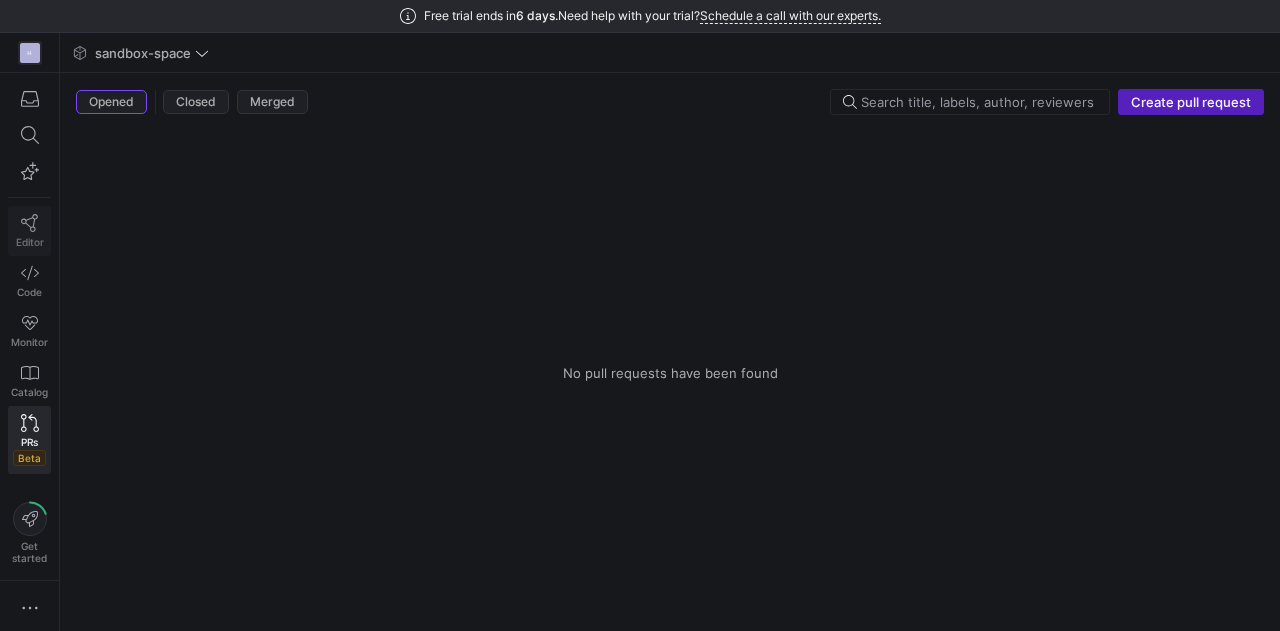 click 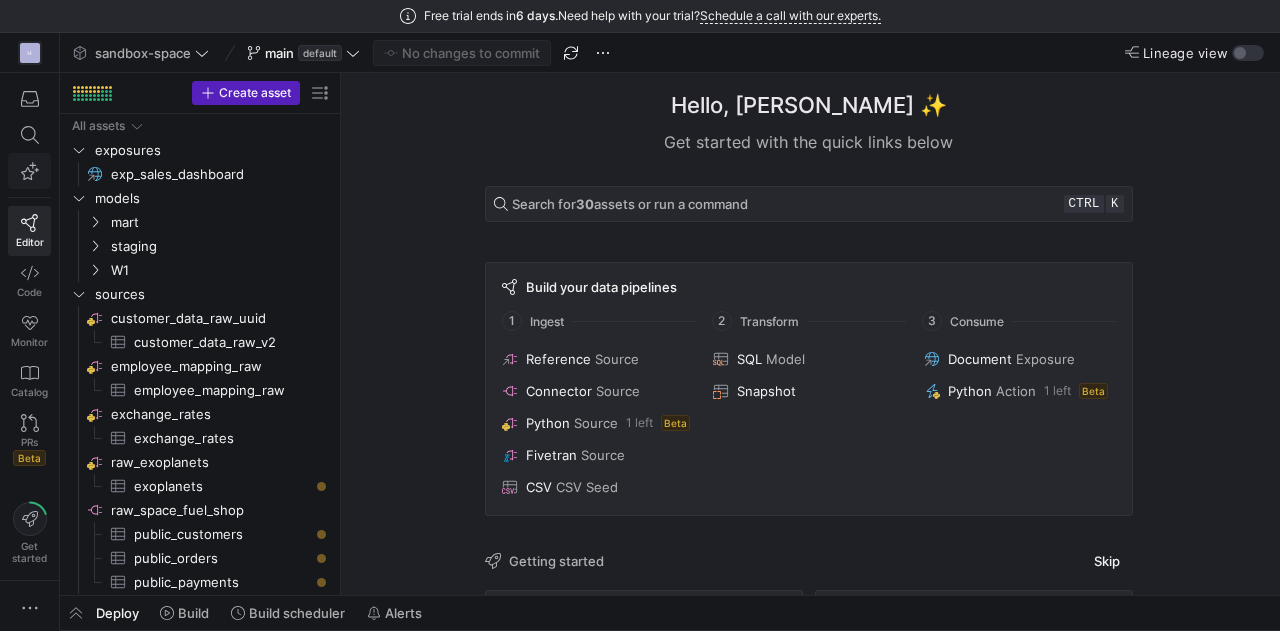click 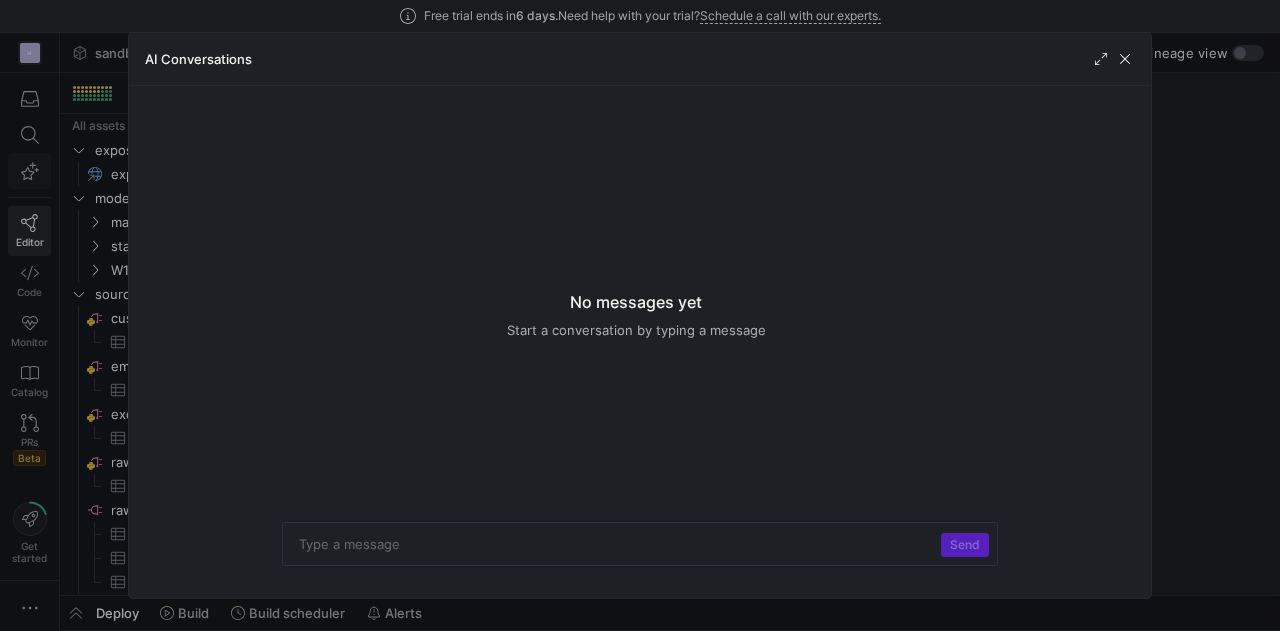 click at bounding box center [640, 315] 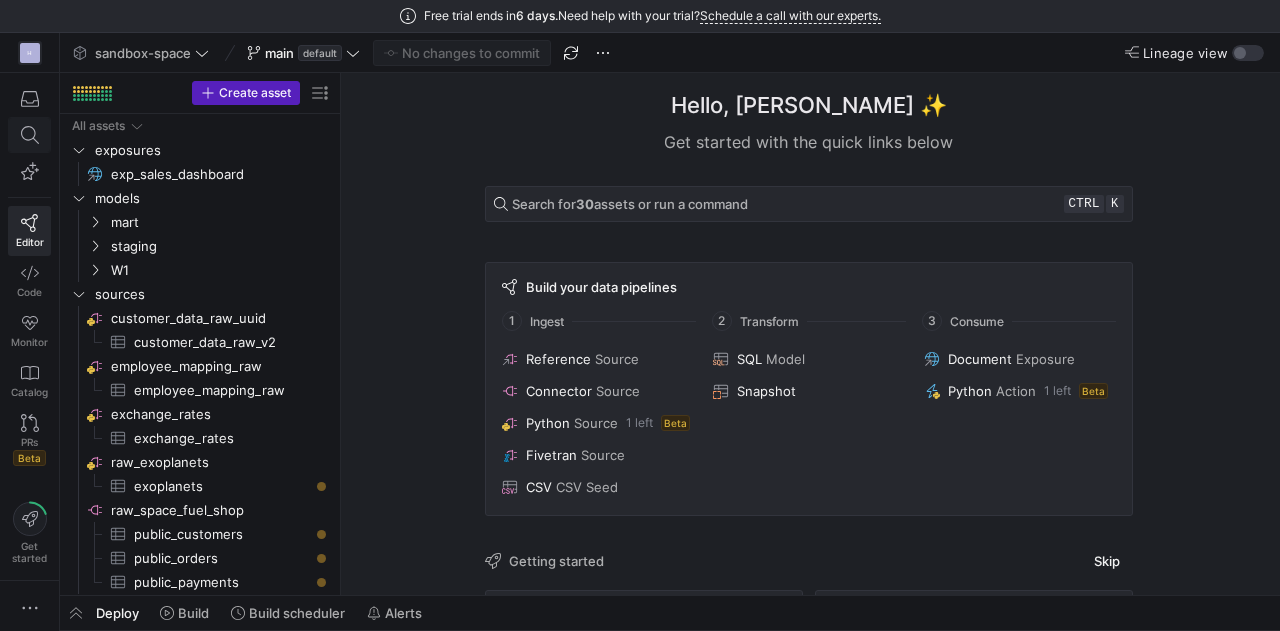 click 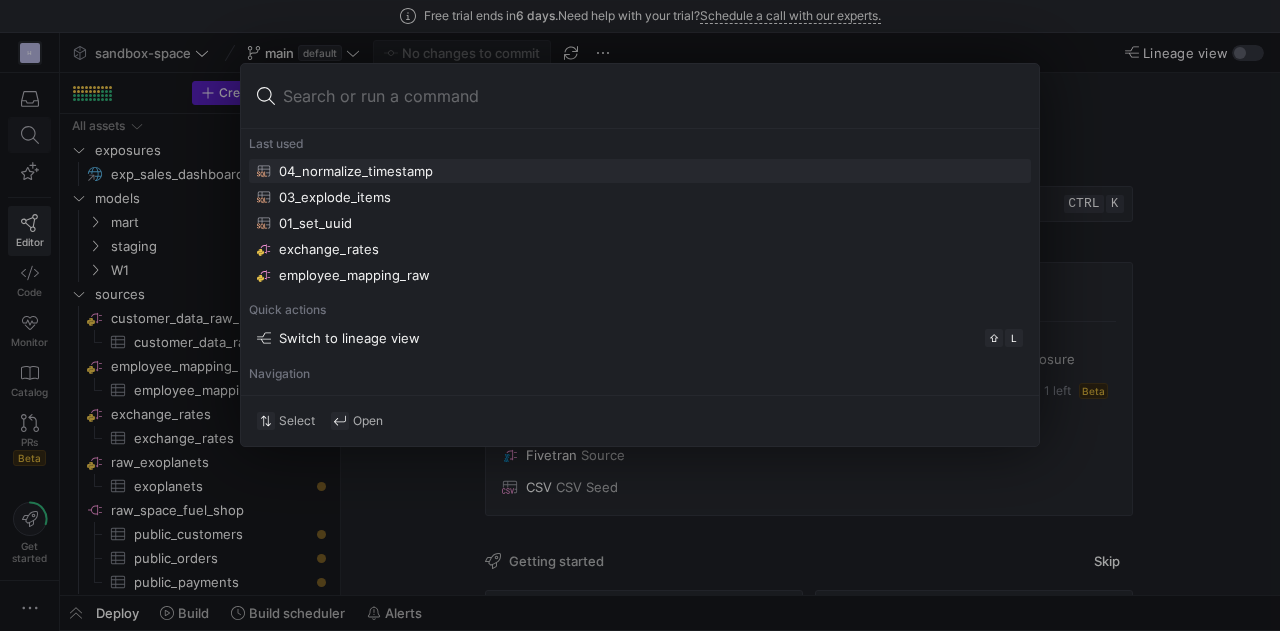 click at bounding box center (640, 315) 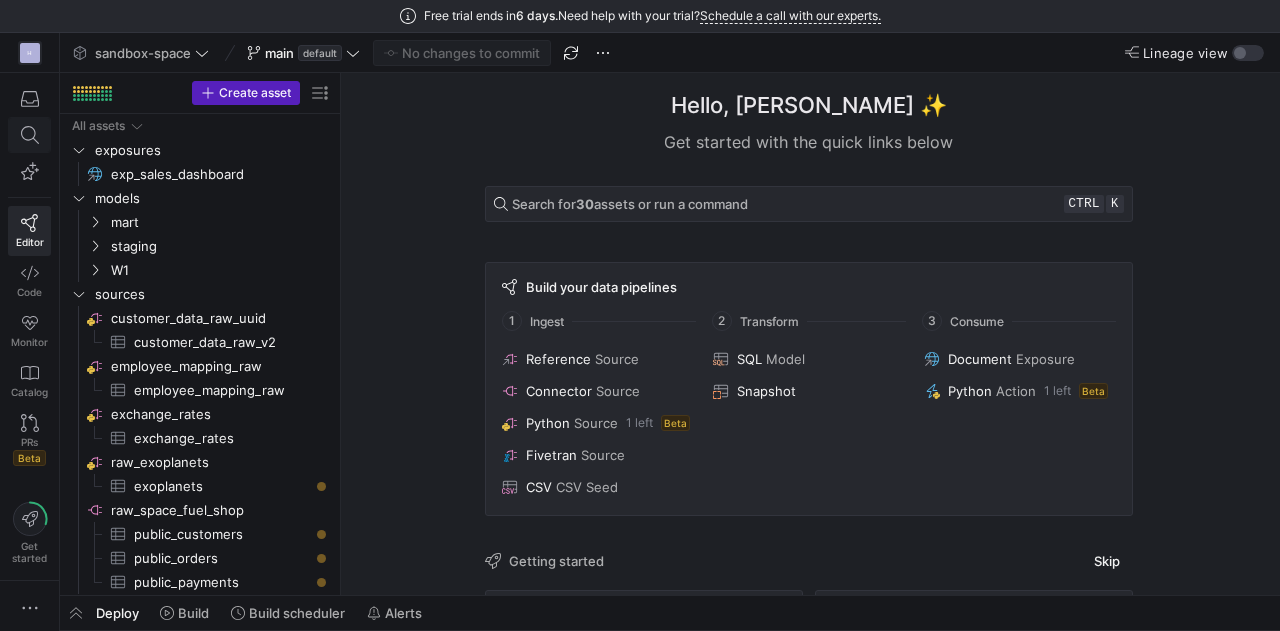click 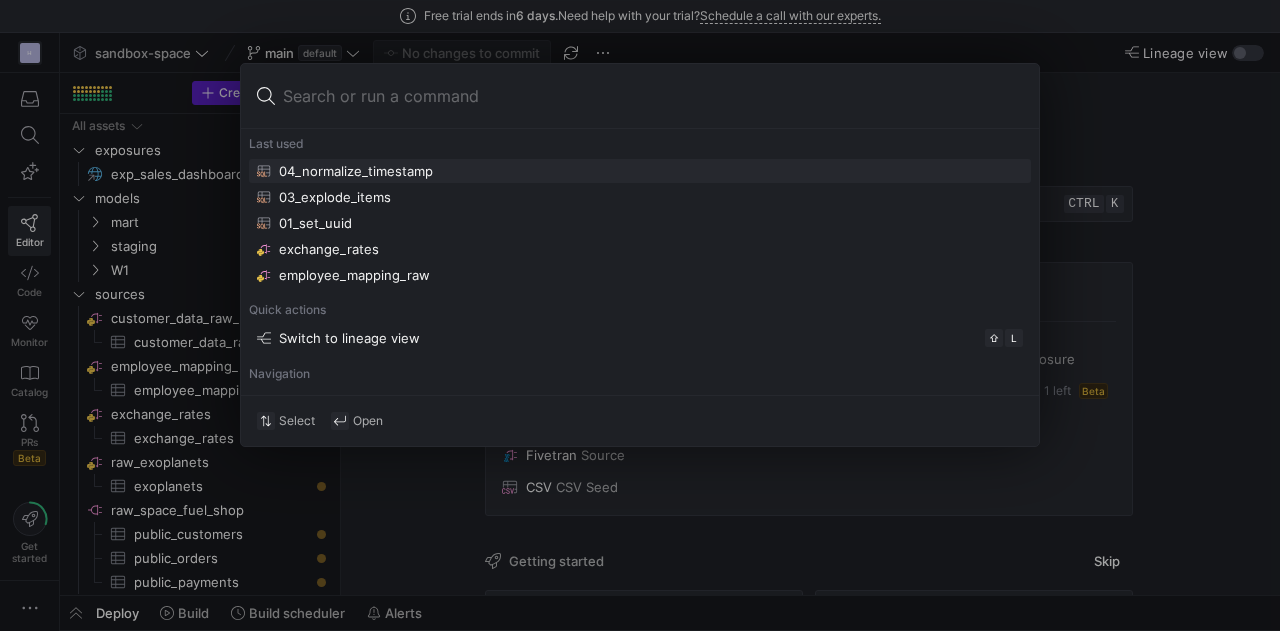 click at bounding box center [640, 315] 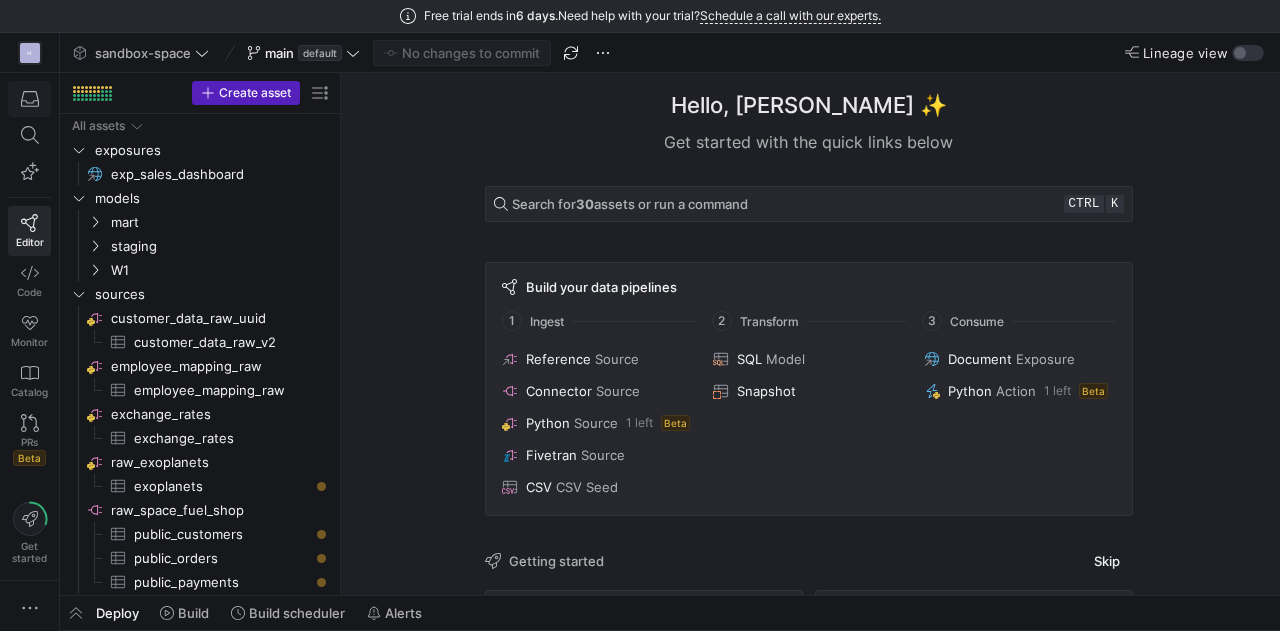 click 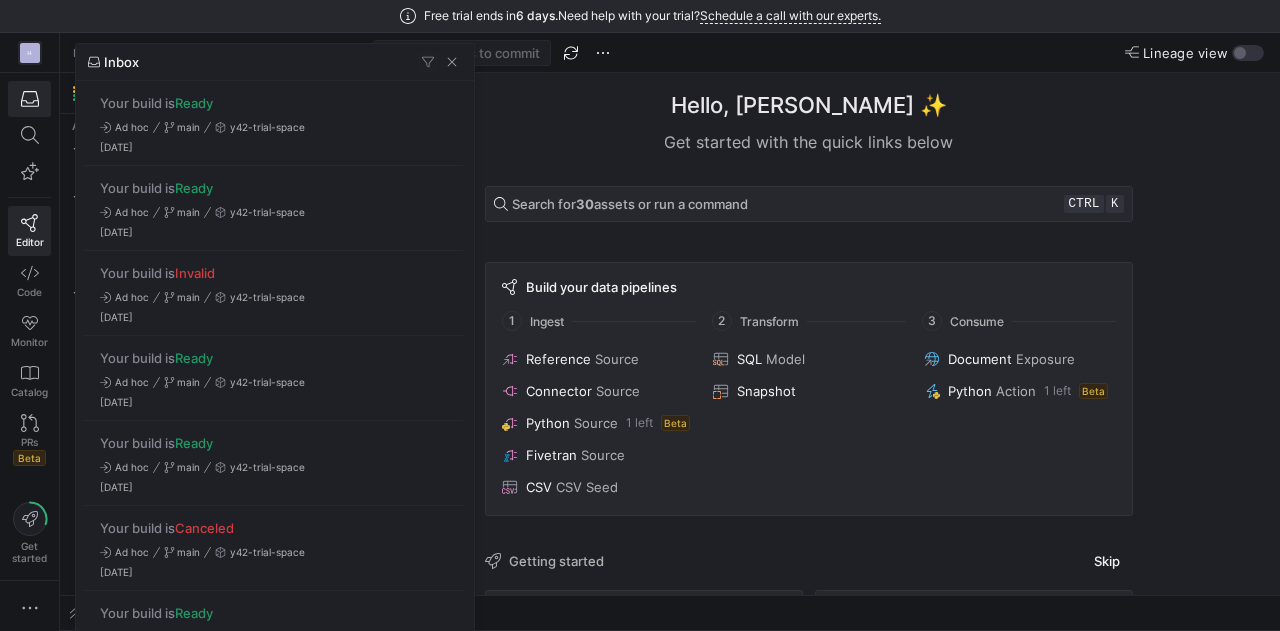 click at bounding box center (640, 315) 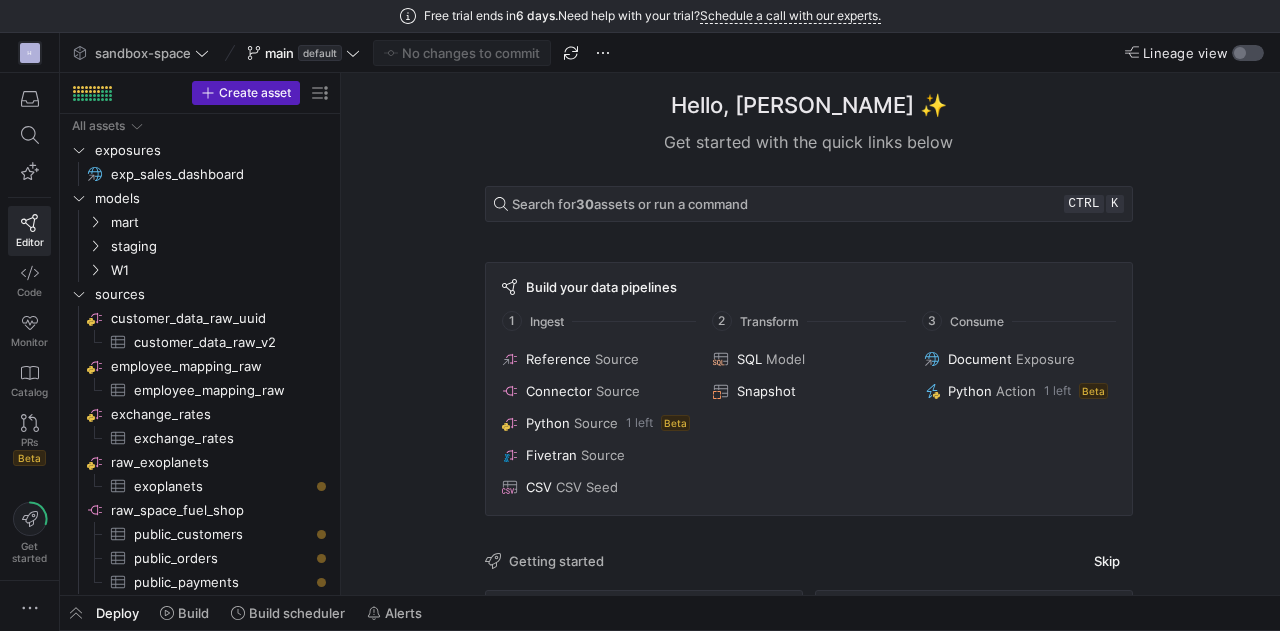 click at bounding box center [1248, 53] 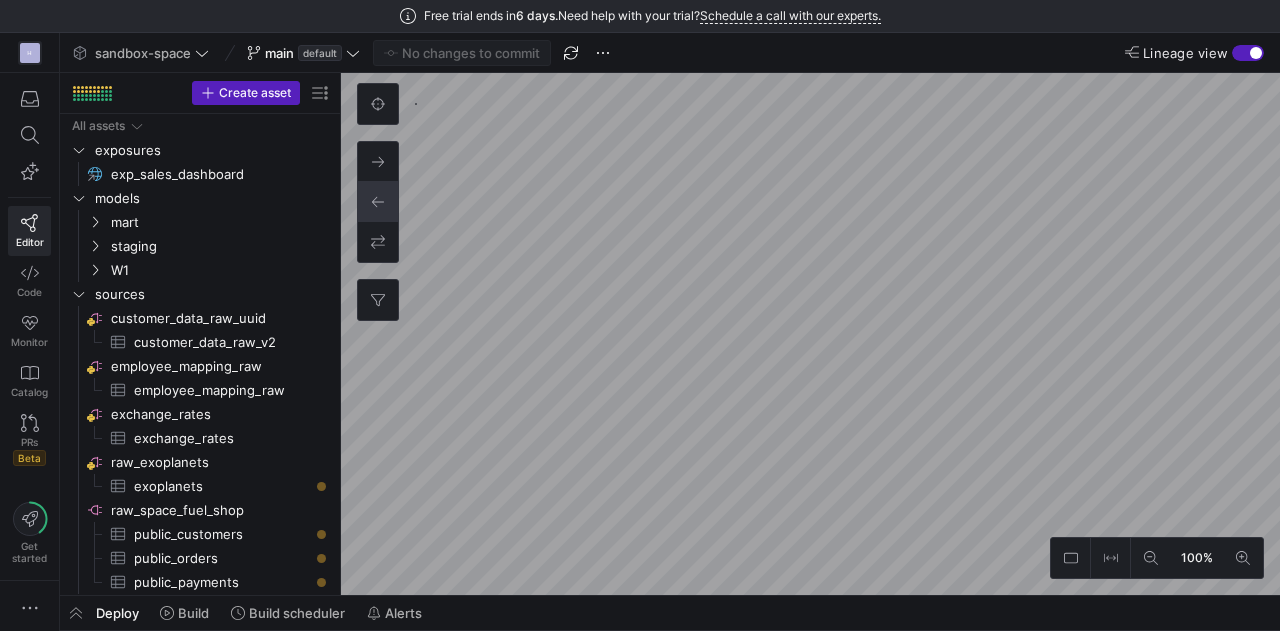 click at bounding box center (1256, 53) 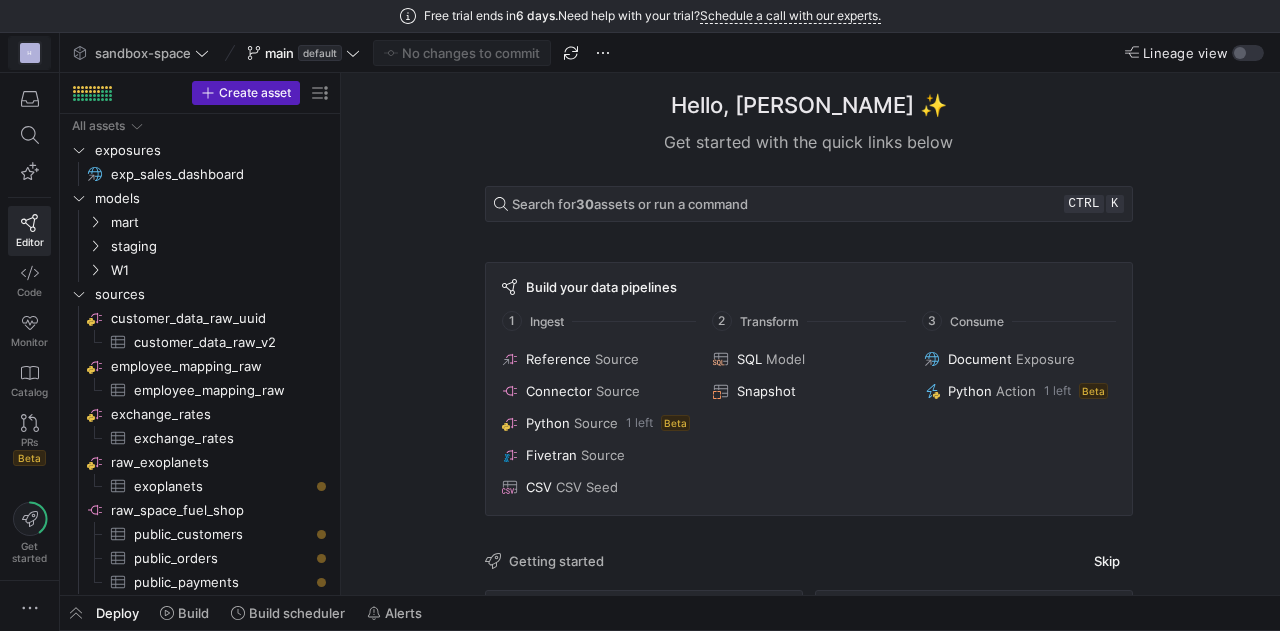 click on "H" 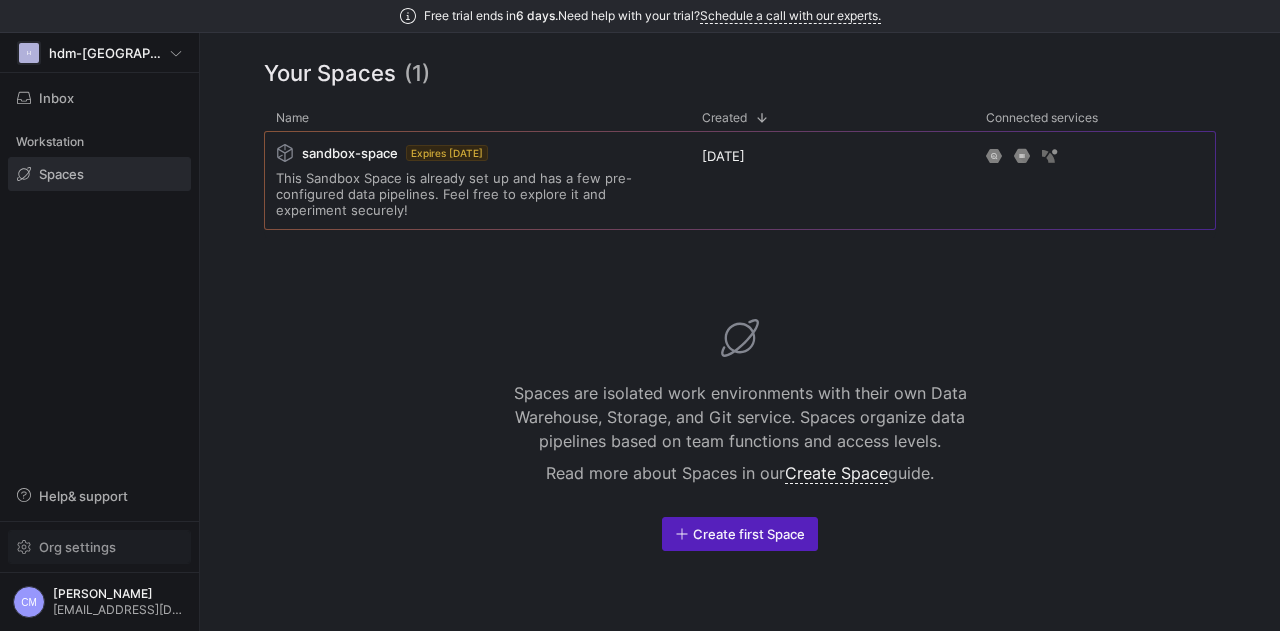 click on "Org settings" at bounding box center [77, 547] 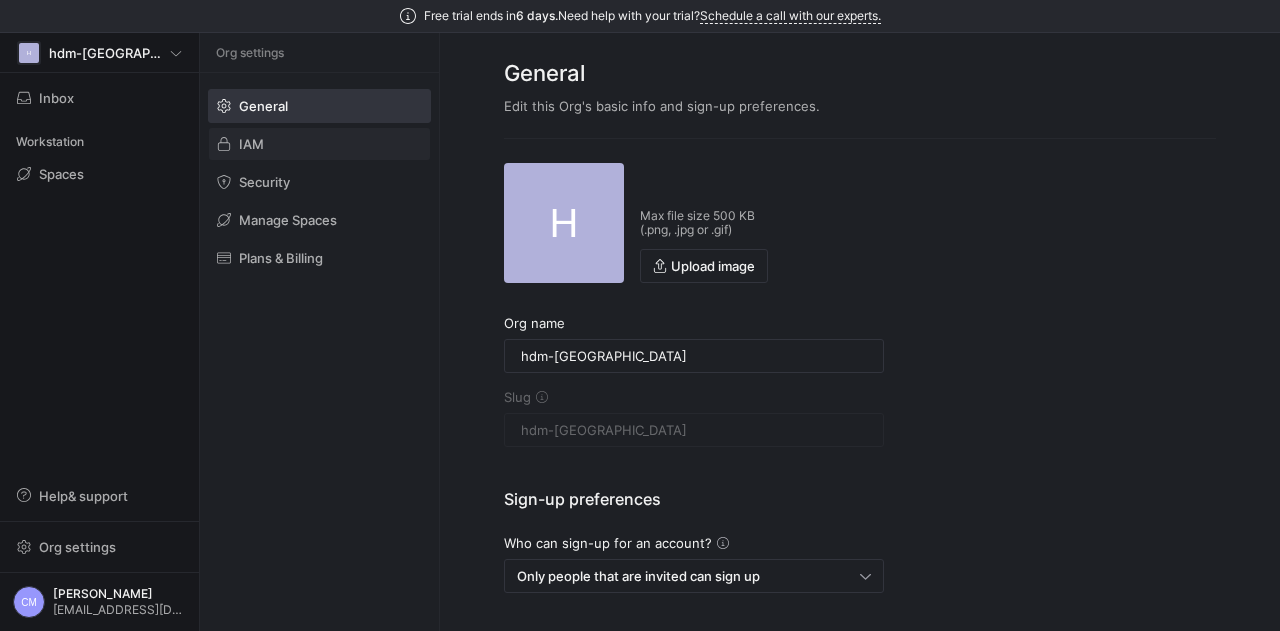 click 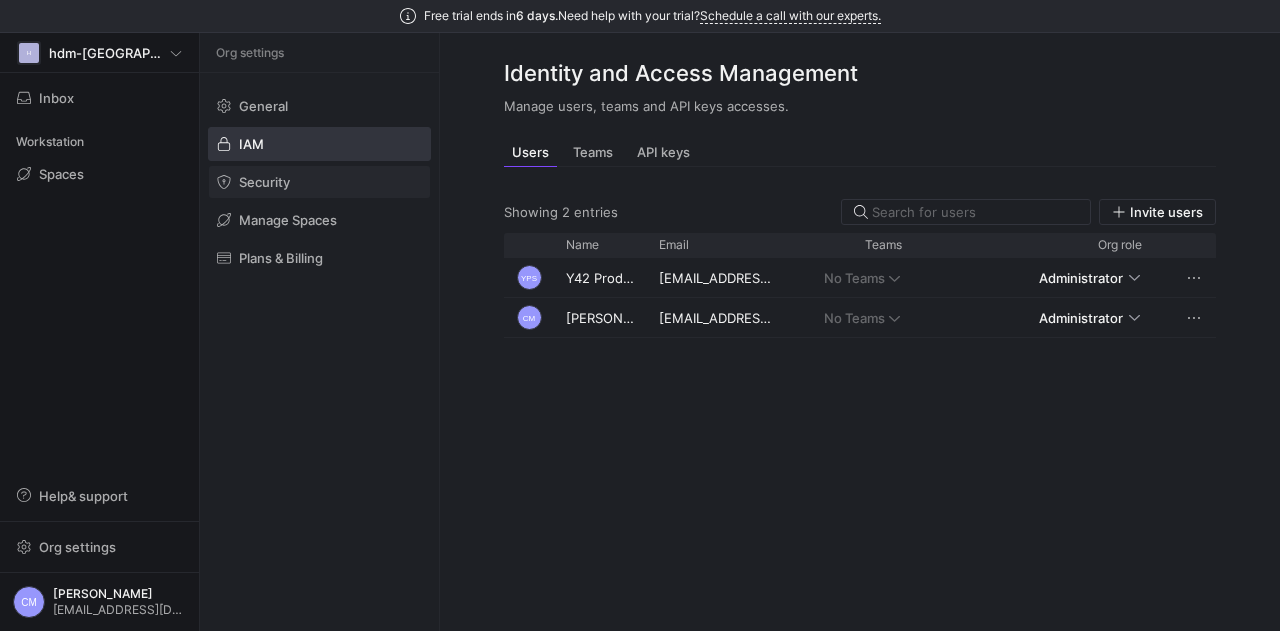 click on "Security" 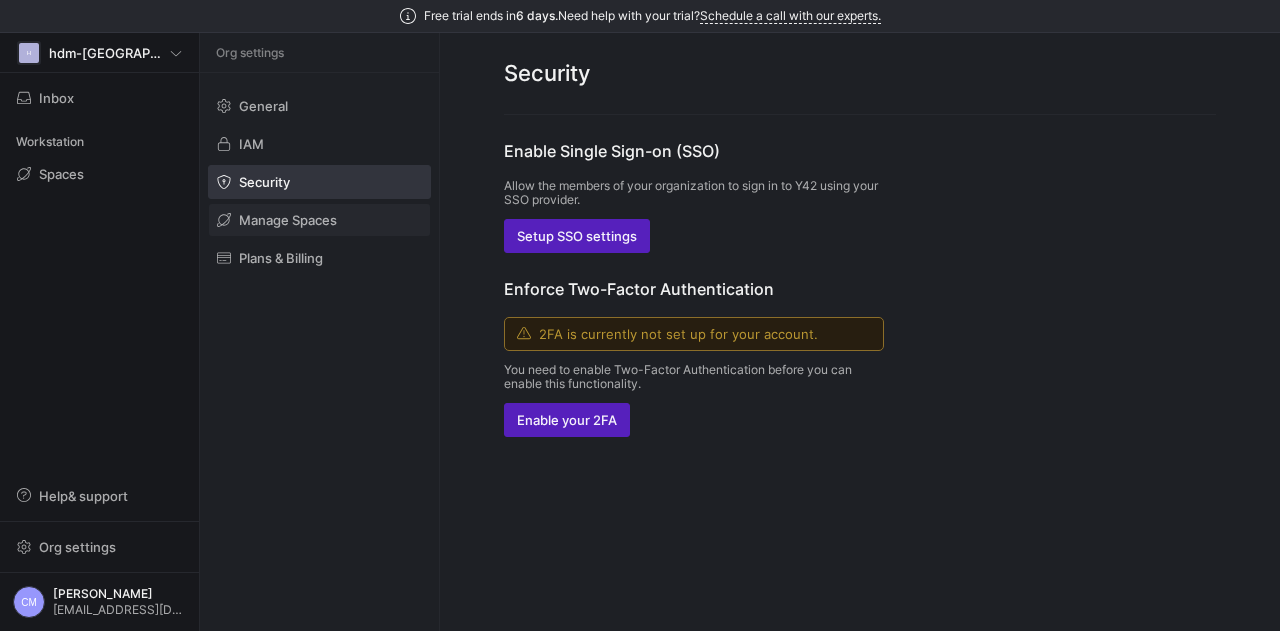 click on "Manage Spaces" 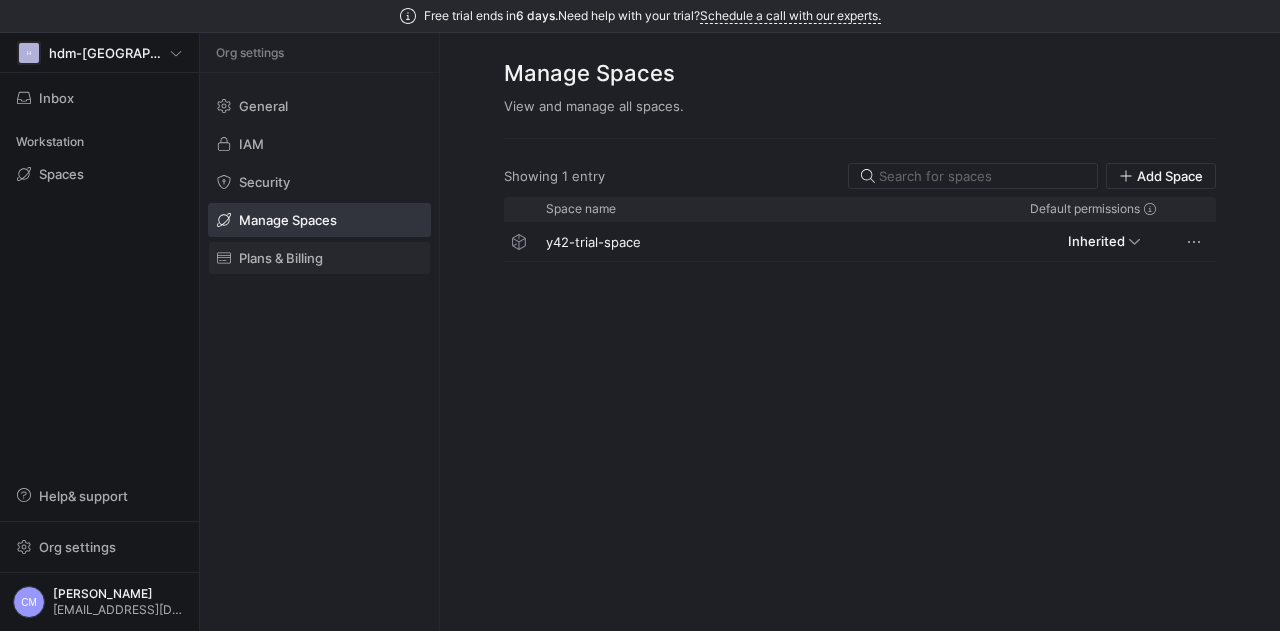 click on "Plans & Billing" 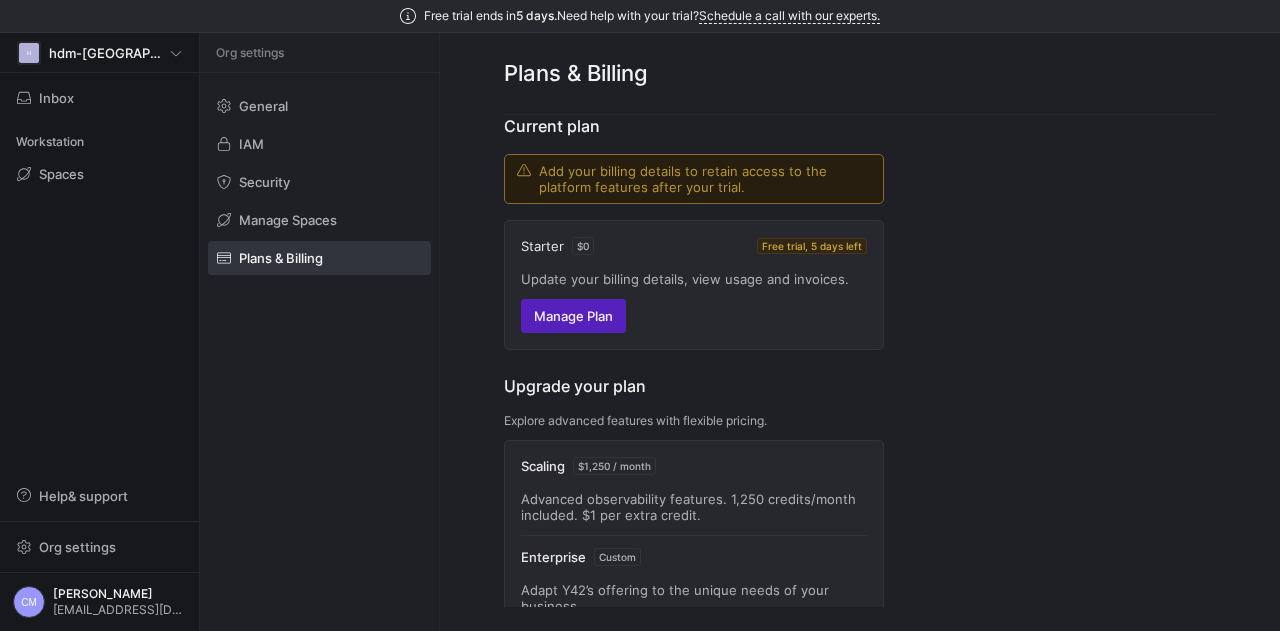 scroll, scrollTop: 0, scrollLeft: 0, axis: both 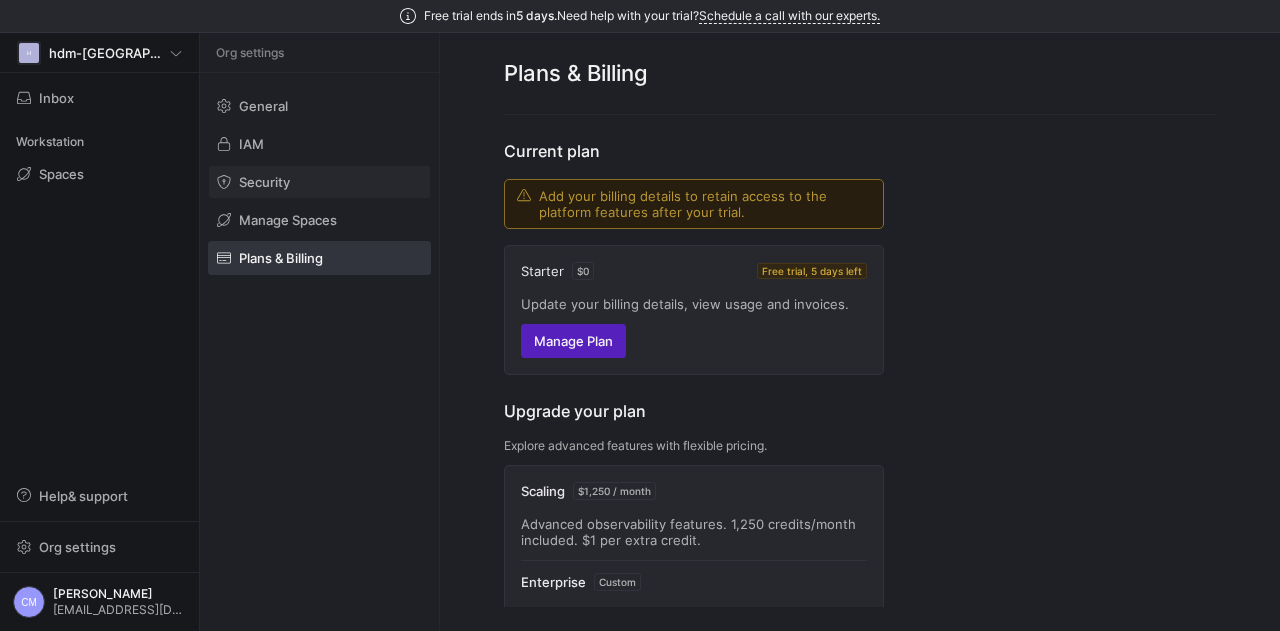 click 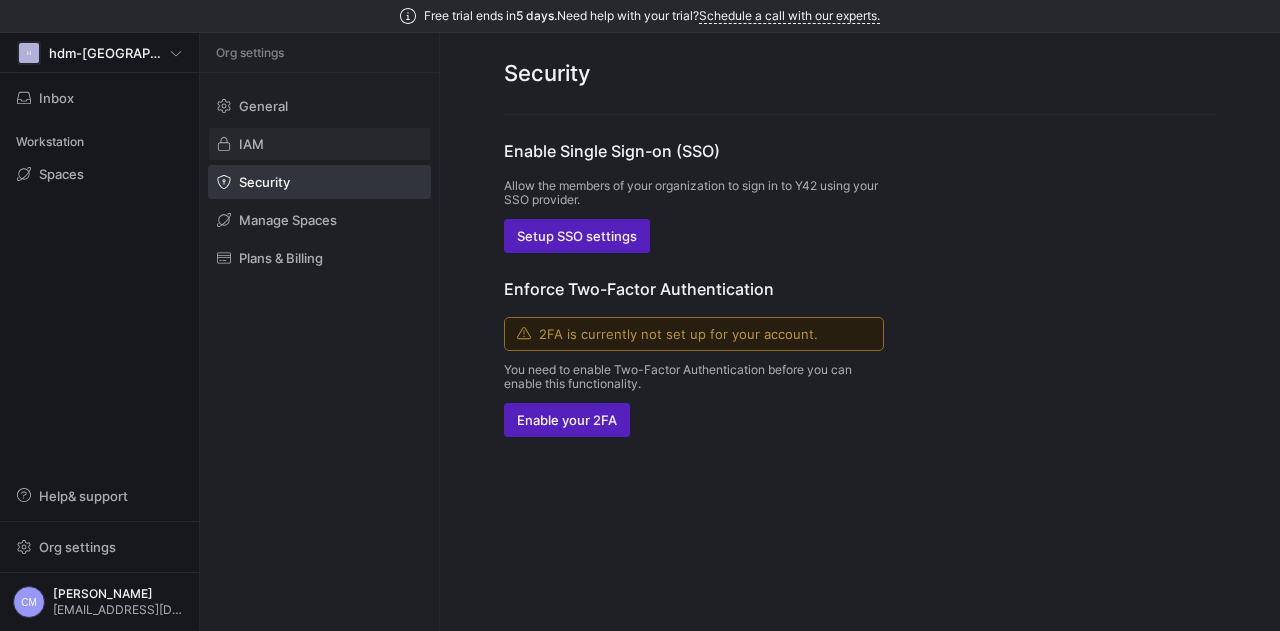 click 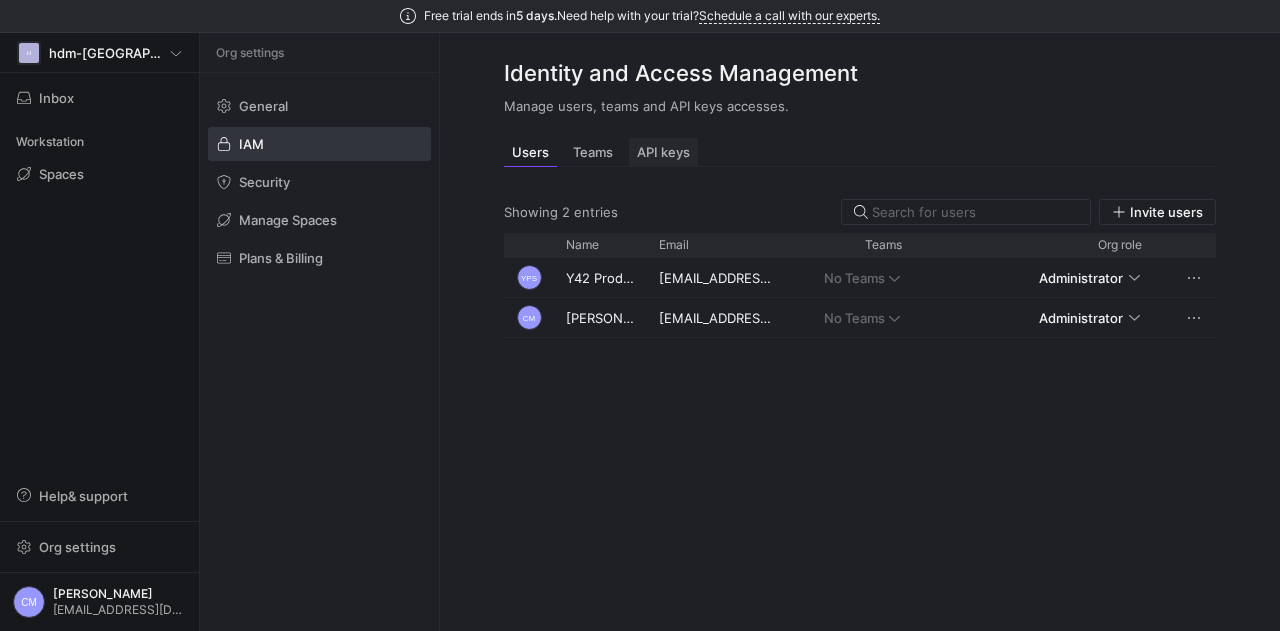 click on "API keys" at bounding box center [663, 152] 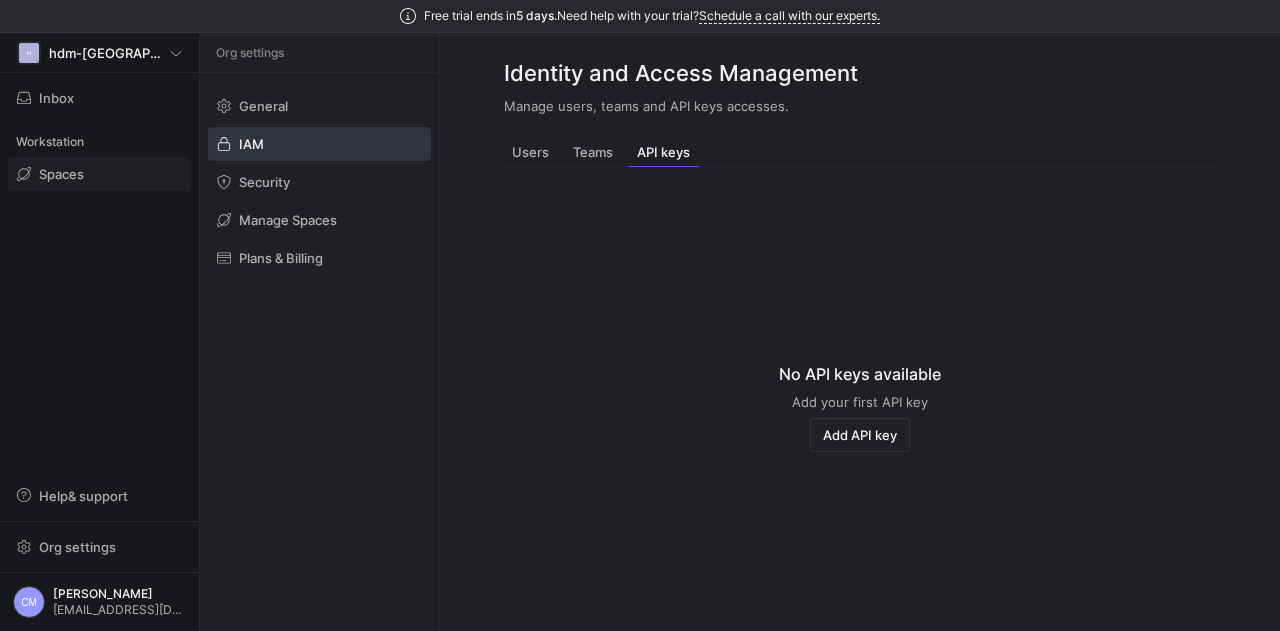 click on "Spaces" 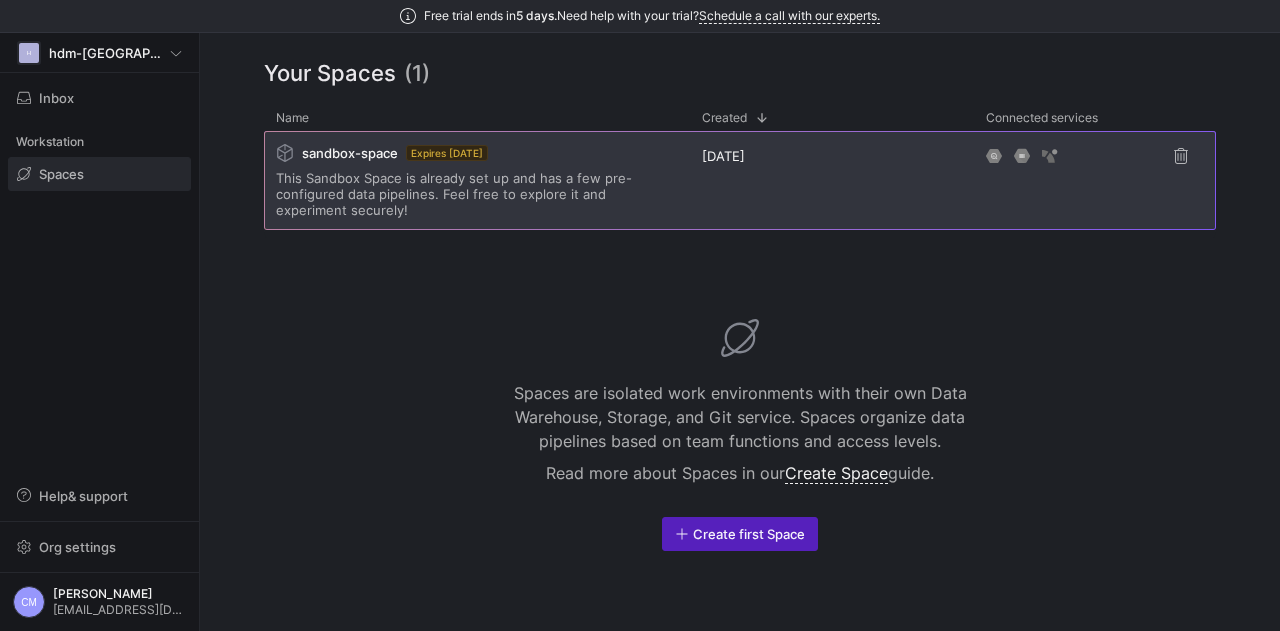 click on "sandbox-space" 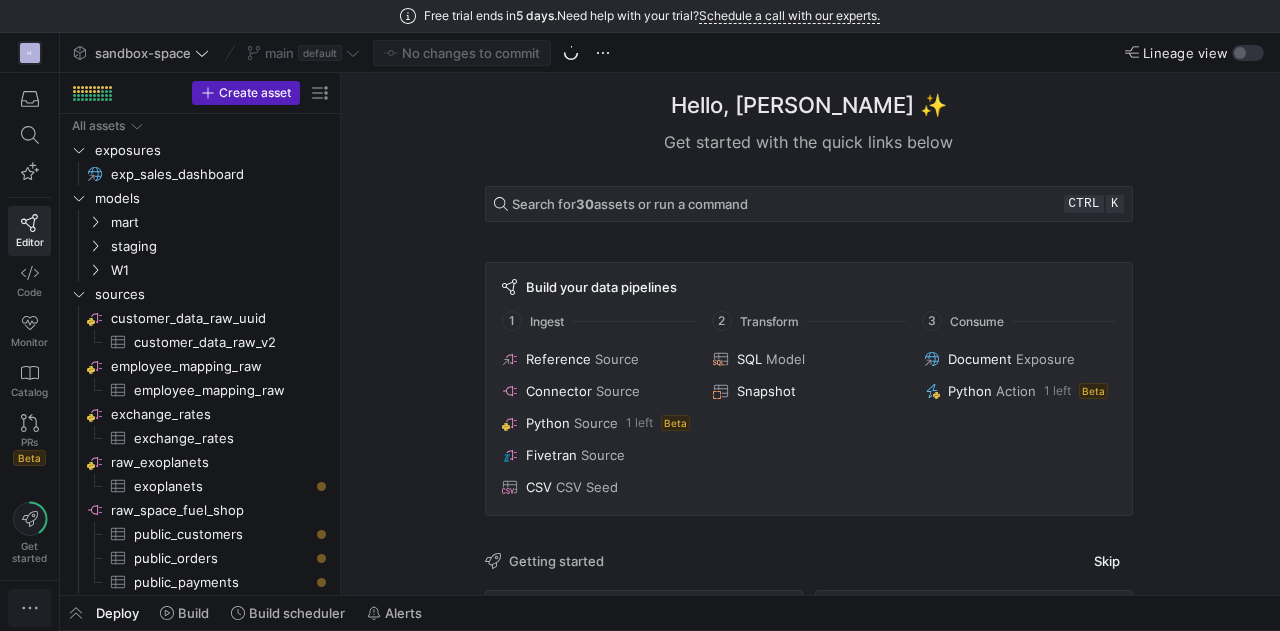 click 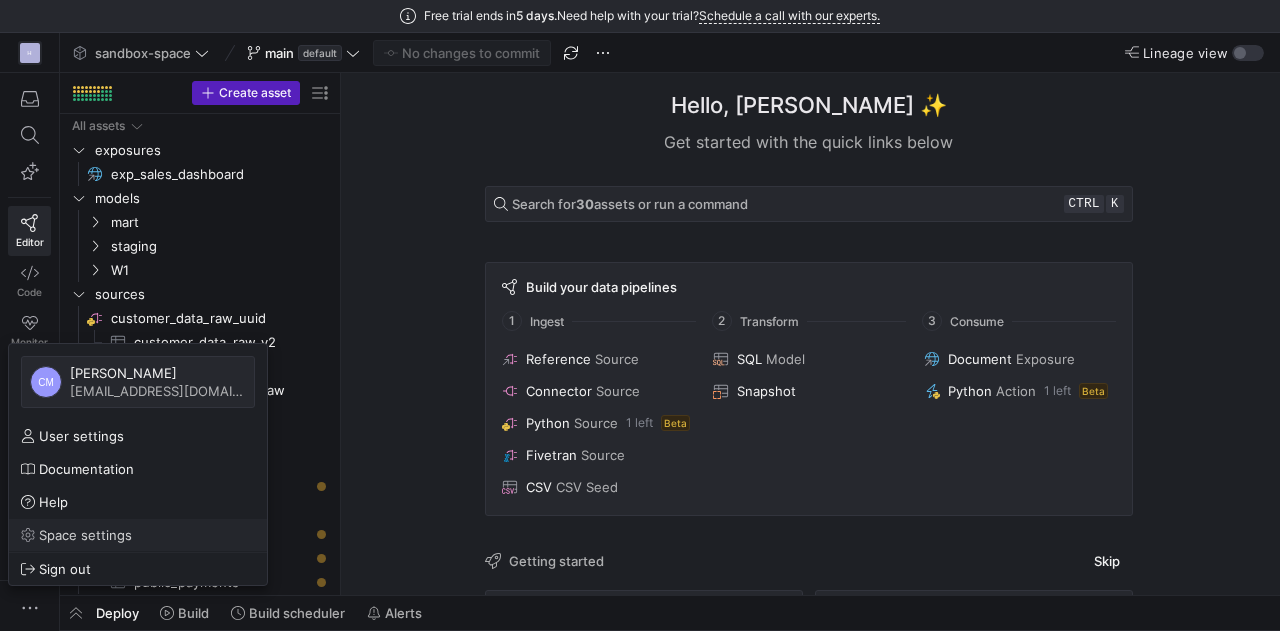 click on "Space settings" at bounding box center [85, 535] 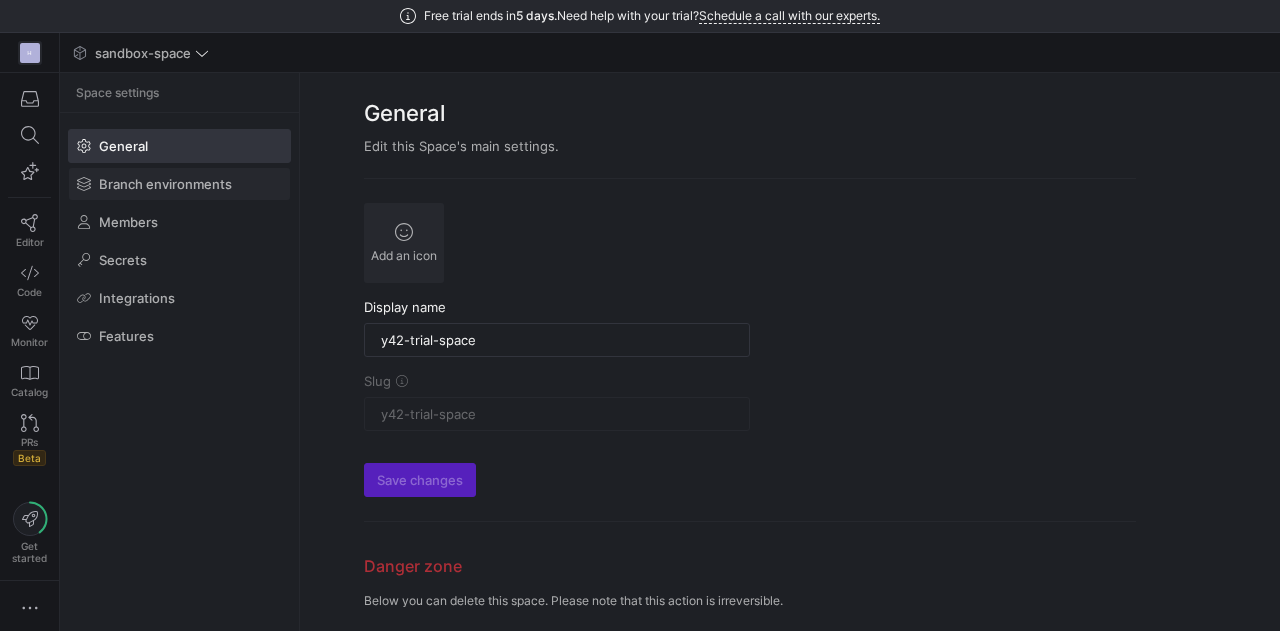 click on "Branch environments" 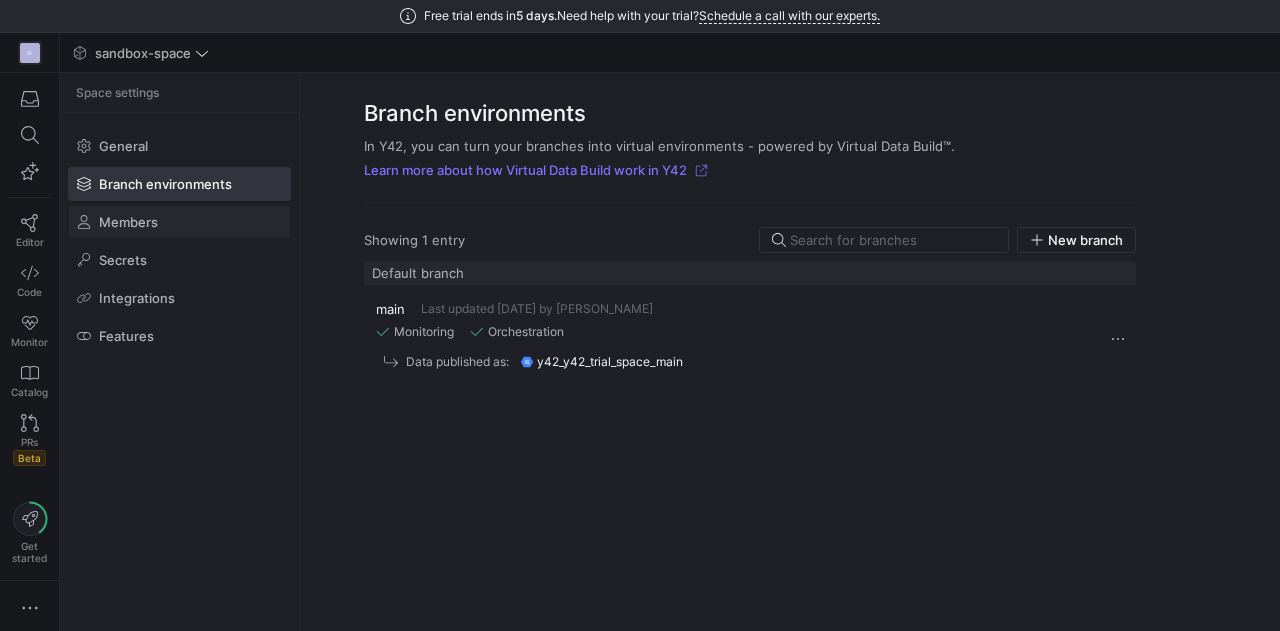 click 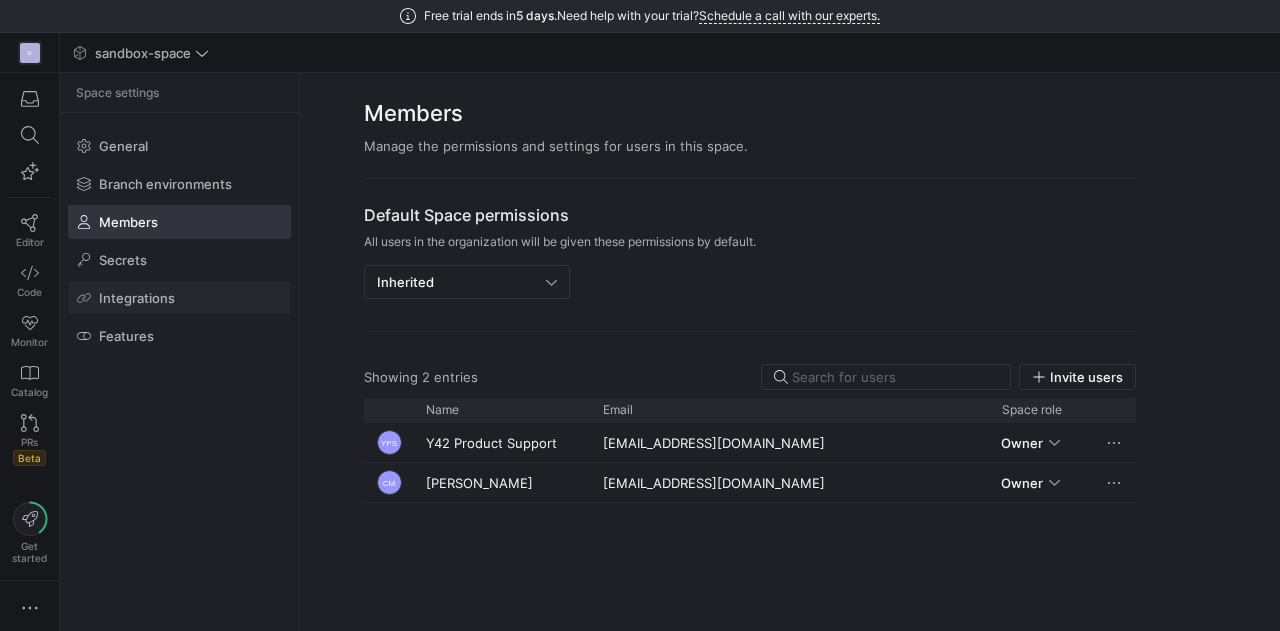 click on "Integrations" 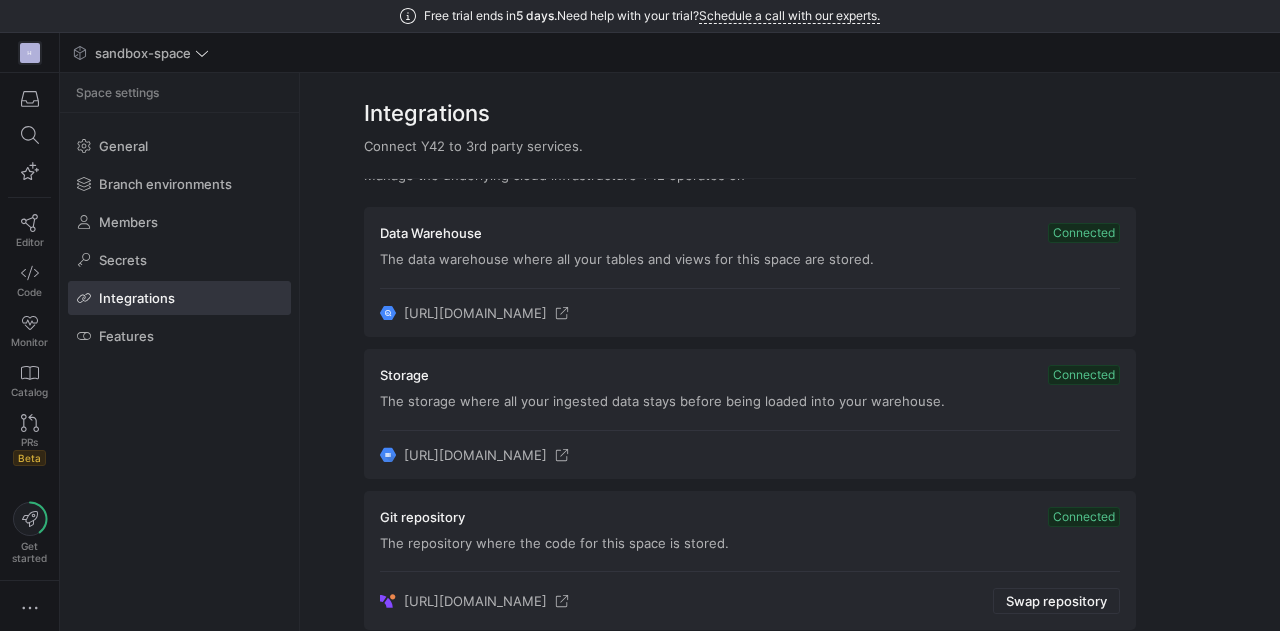 scroll, scrollTop: 86, scrollLeft: 0, axis: vertical 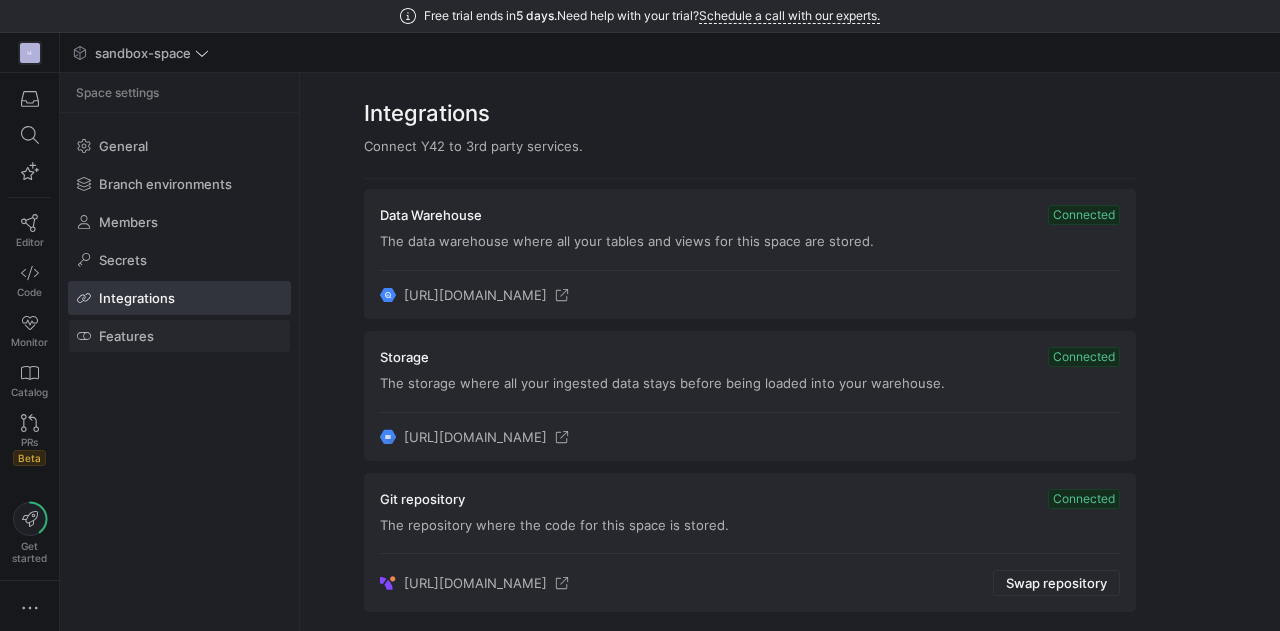 click 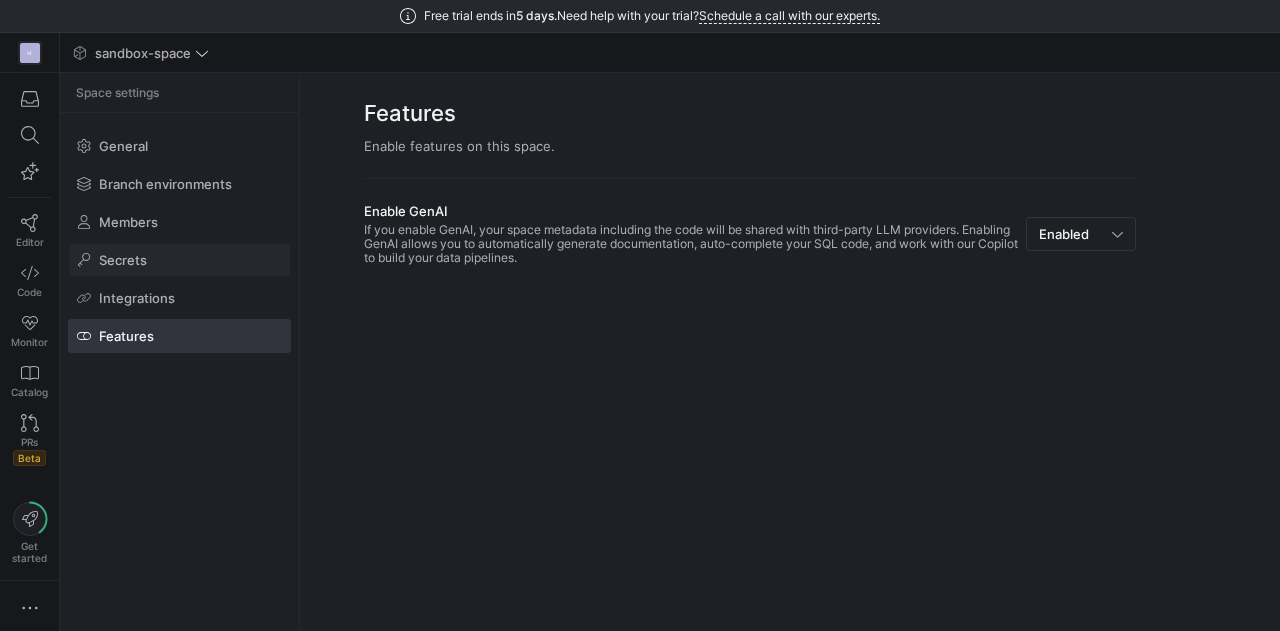 click 